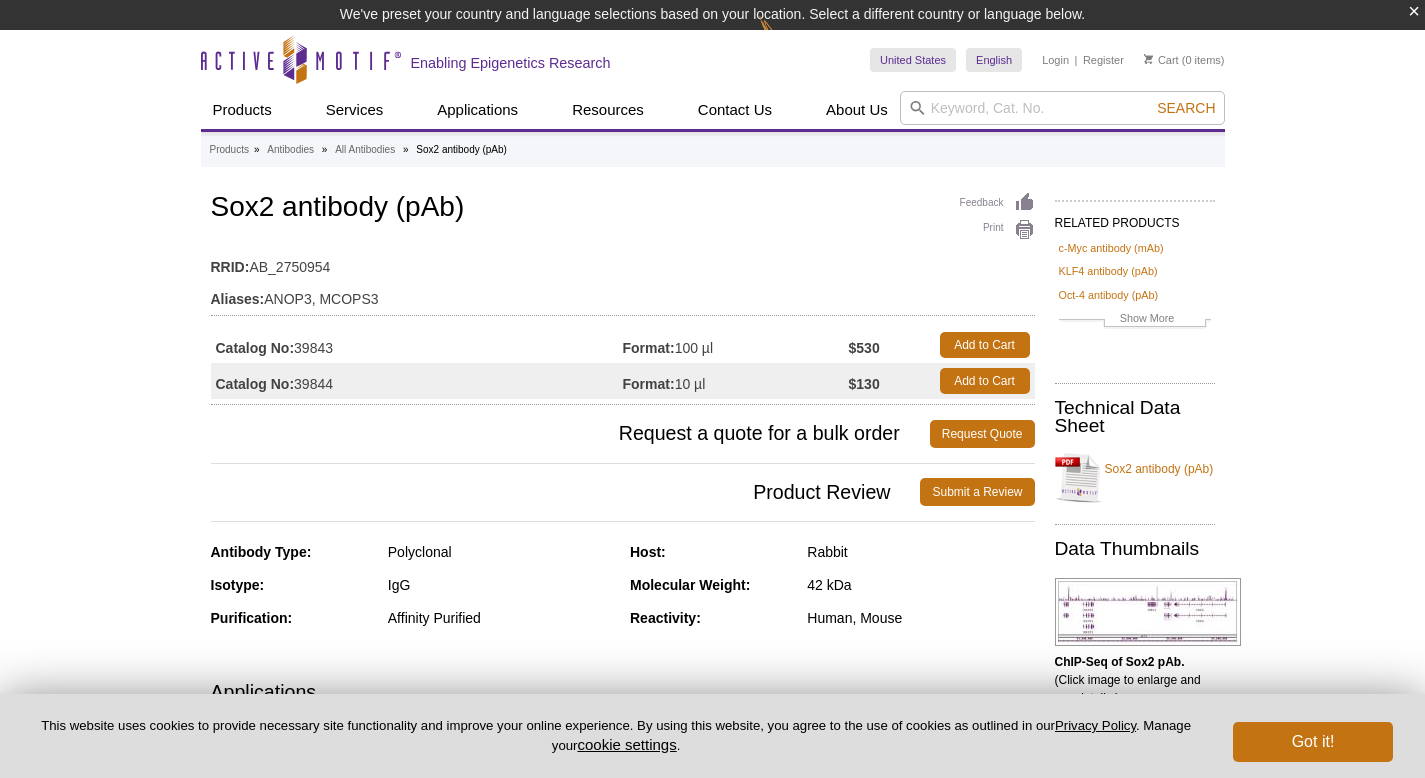 scroll, scrollTop: 558, scrollLeft: 0, axis: vertical 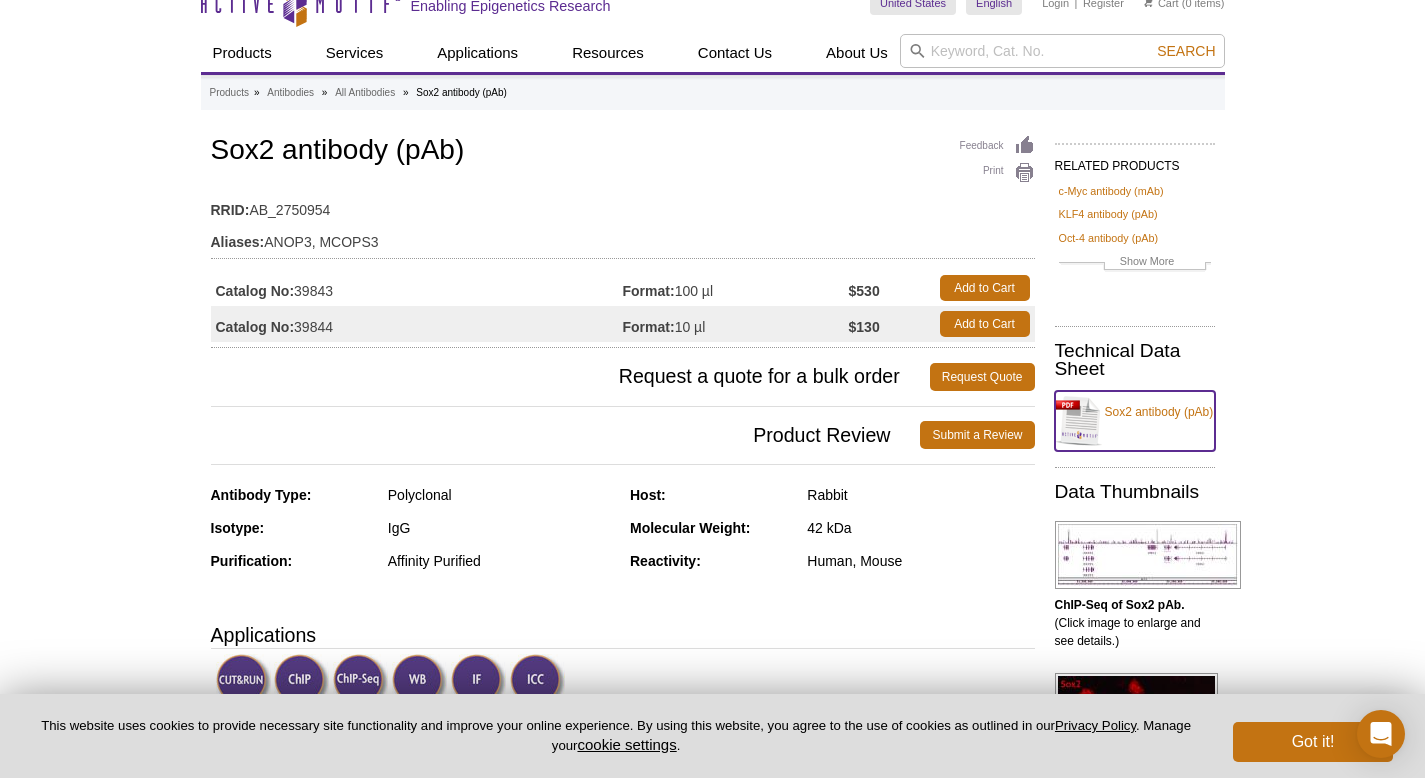 click on "Sox2 antibody (pAb)" at bounding box center [1135, 421] 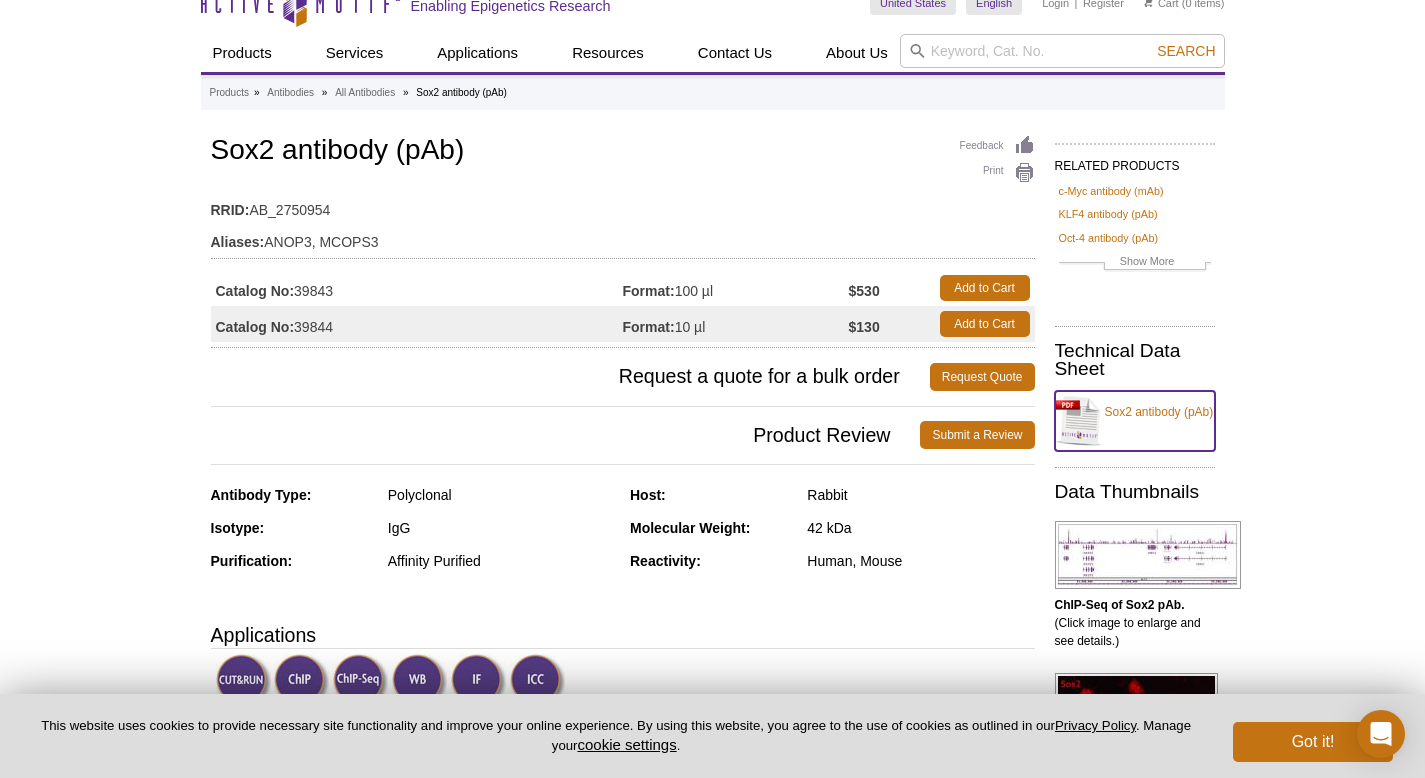 scroll, scrollTop: 0, scrollLeft: 0, axis: both 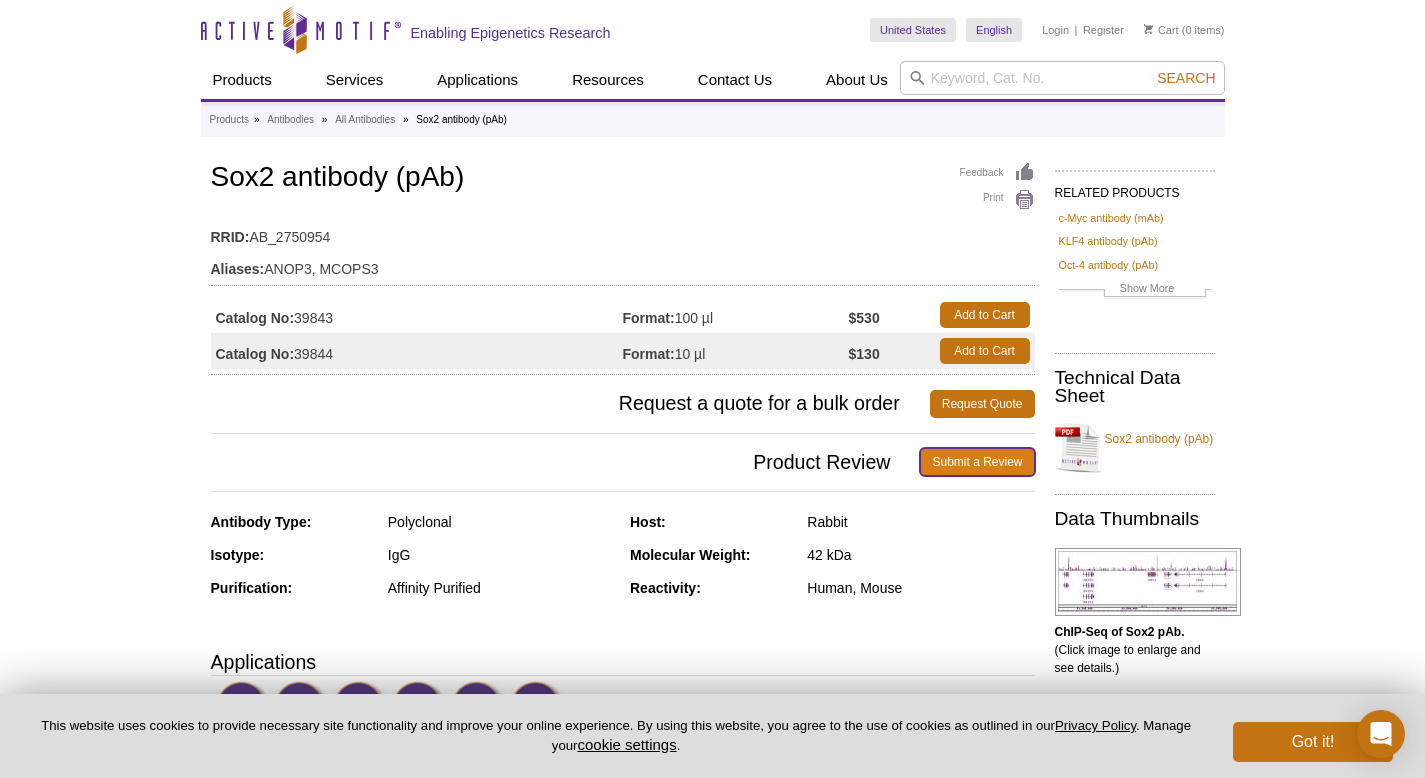click on "Submit a Review" at bounding box center (977, 462) 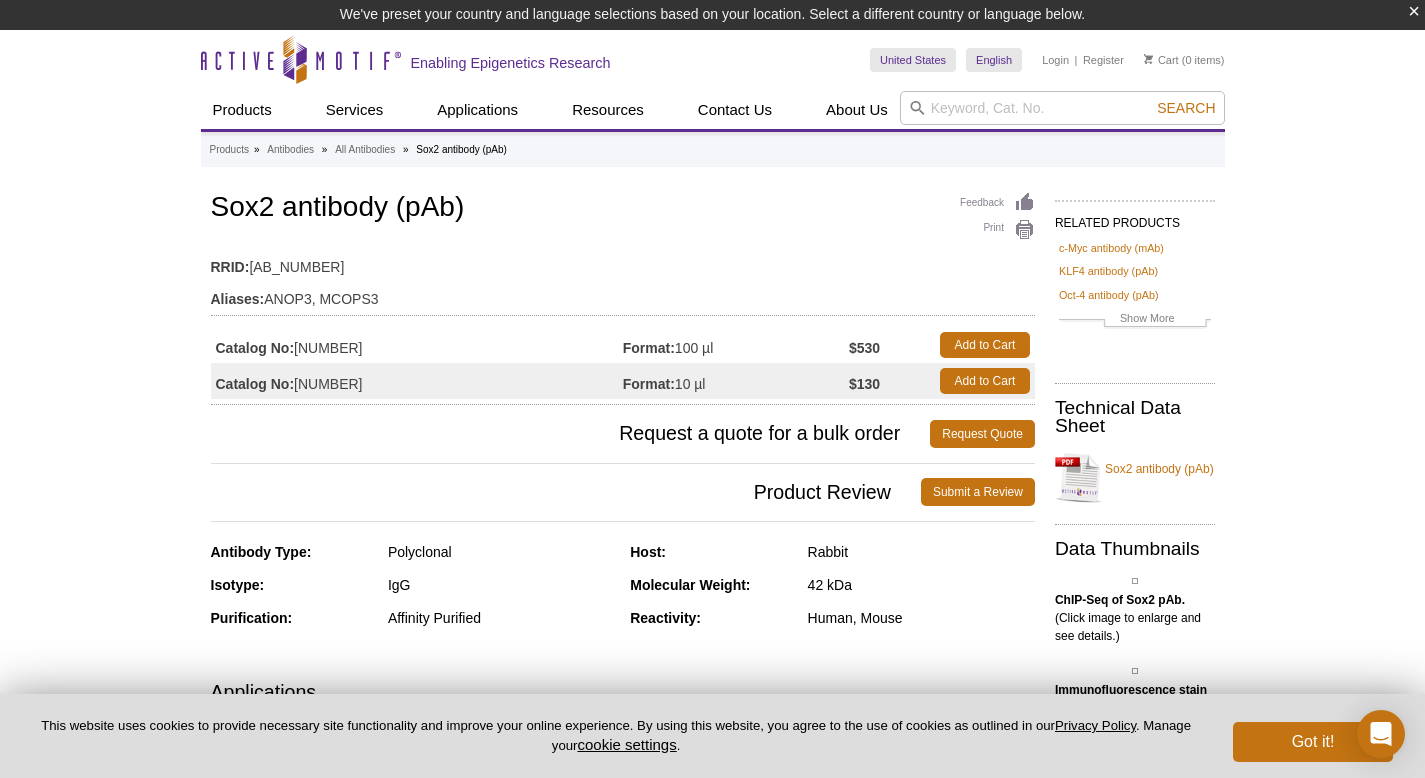 scroll, scrollTop: 935, scrollLeft: 0, axis: vertical 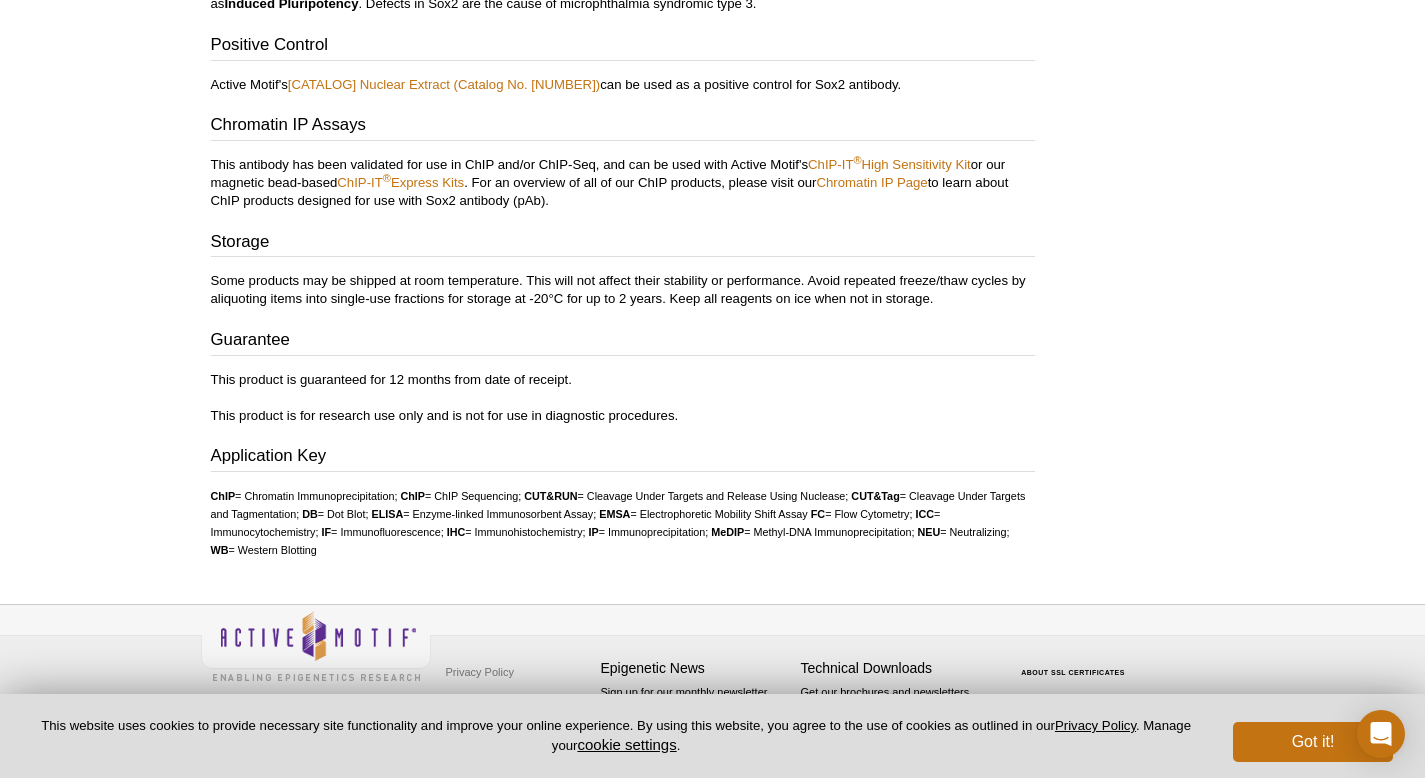 click on "Some products may be shipped at room temperature. This will not affect their stability or performance. Avoid repeated freeze/thaw cycles by aliquoting items into single-use fractions for storage at -20°C for up to 2 years. Keep all reagents on ice when not in storage." at bounding box center (623, 290) 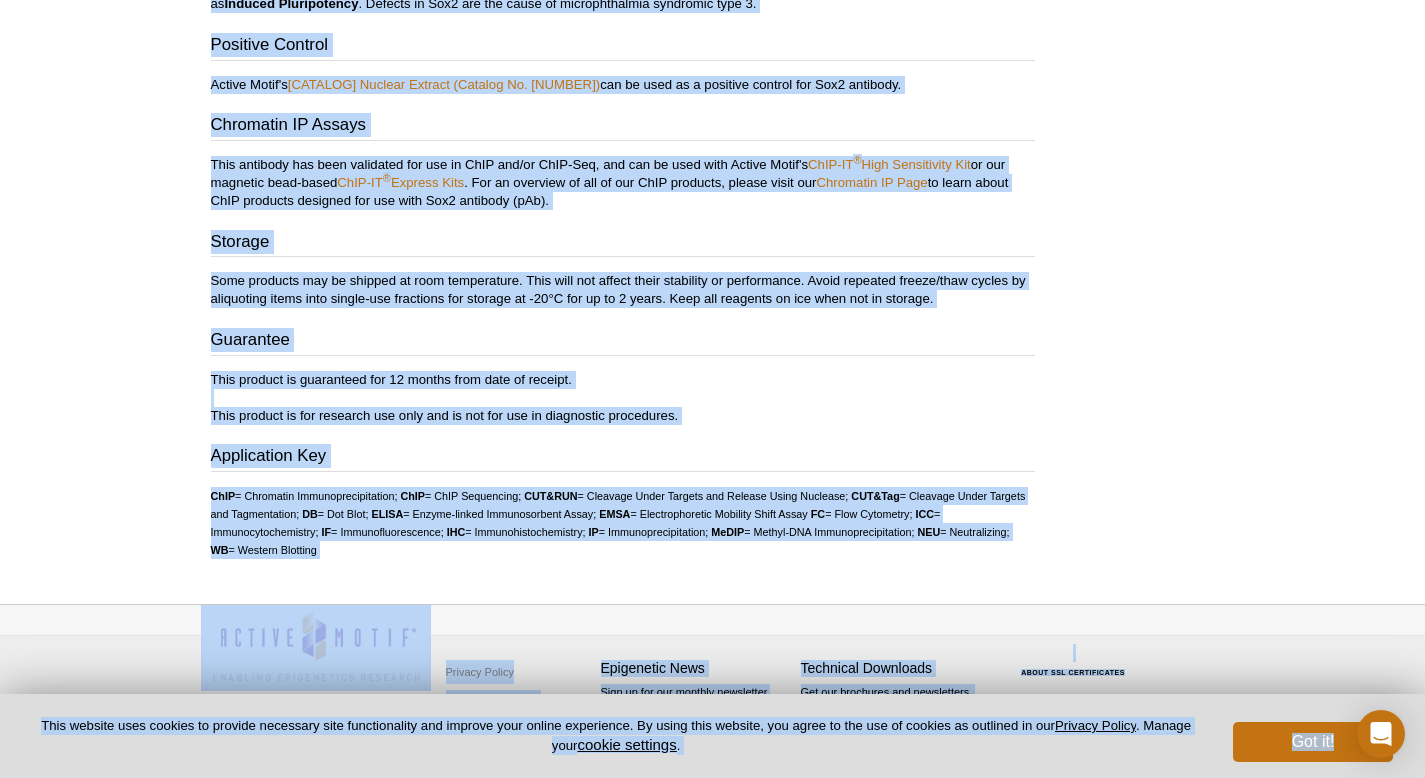 copy on "Skip to content
Active Motif Logo
Enabling Epigenetics Research
[COUNTRY]
Australia
Austria
Belgium
Brazil
Canada
China
Czech Republic
Denmark
Finland
France
Germany
Greece
Hungary
Iceland
India
Ireland
Israel
Italy
Japan
Korea
Luxembourg
Malaysia
Netherlands, The
New Zealand
Norway
Poland
Portugal
Singapore
..." 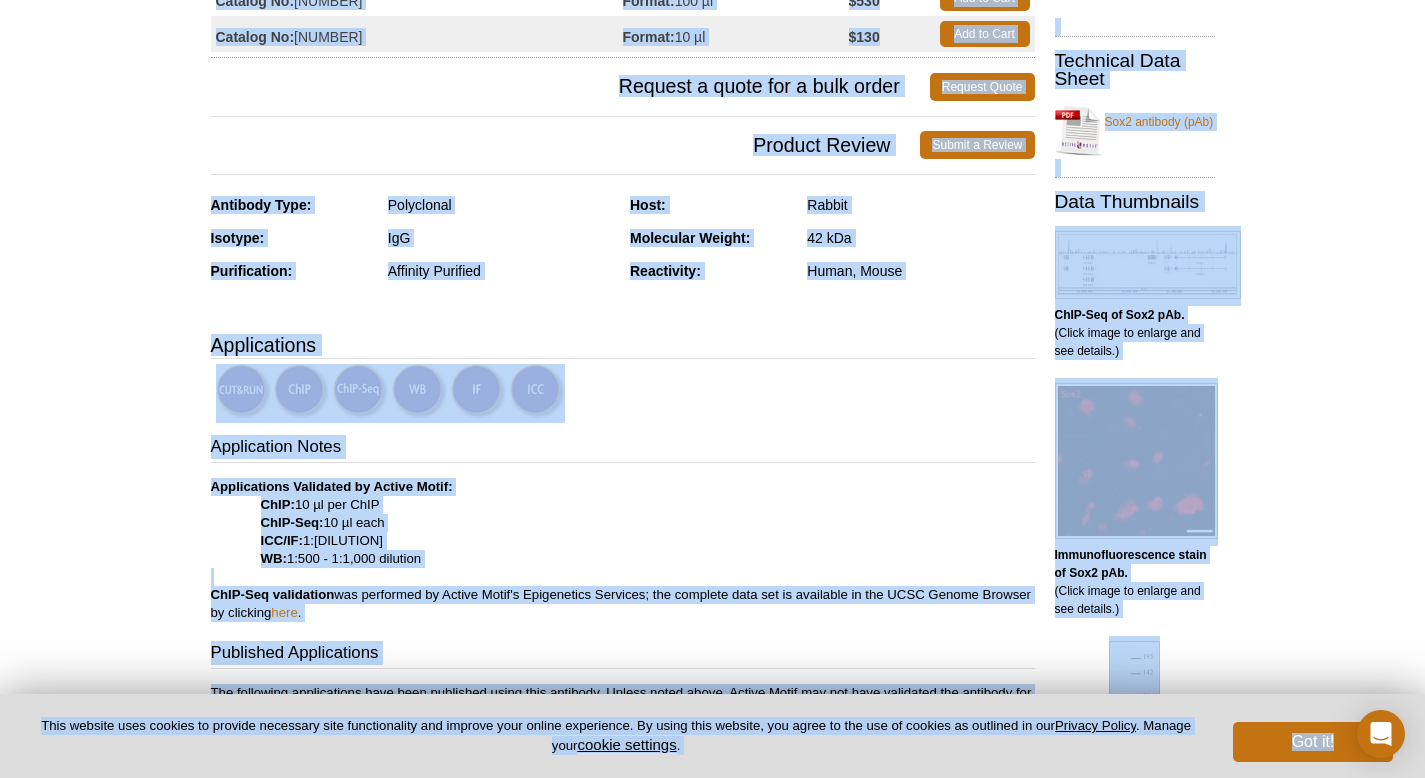 scroll, scrollTop: 0, scrollLeft: 0, axis: both 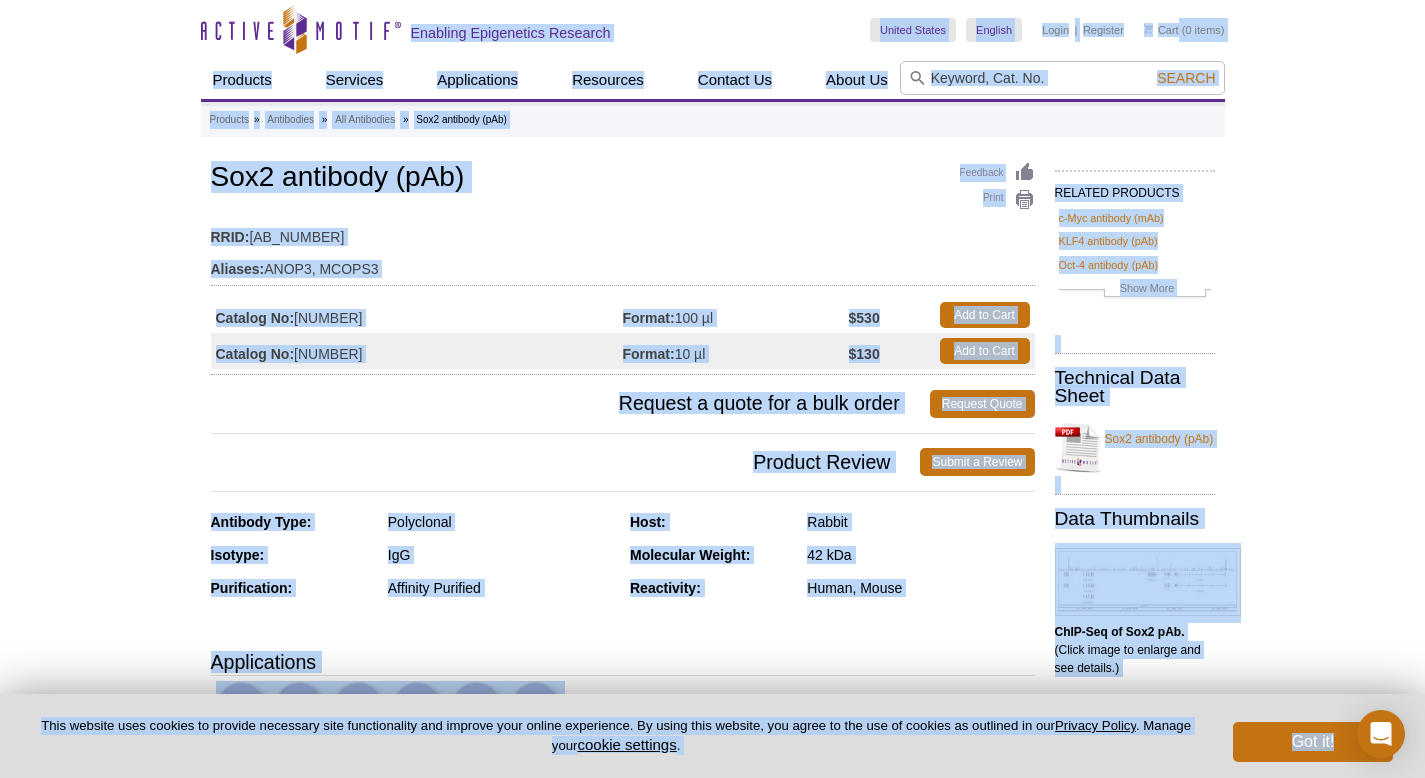 click on "Format:" at bounding box center (649, 318) 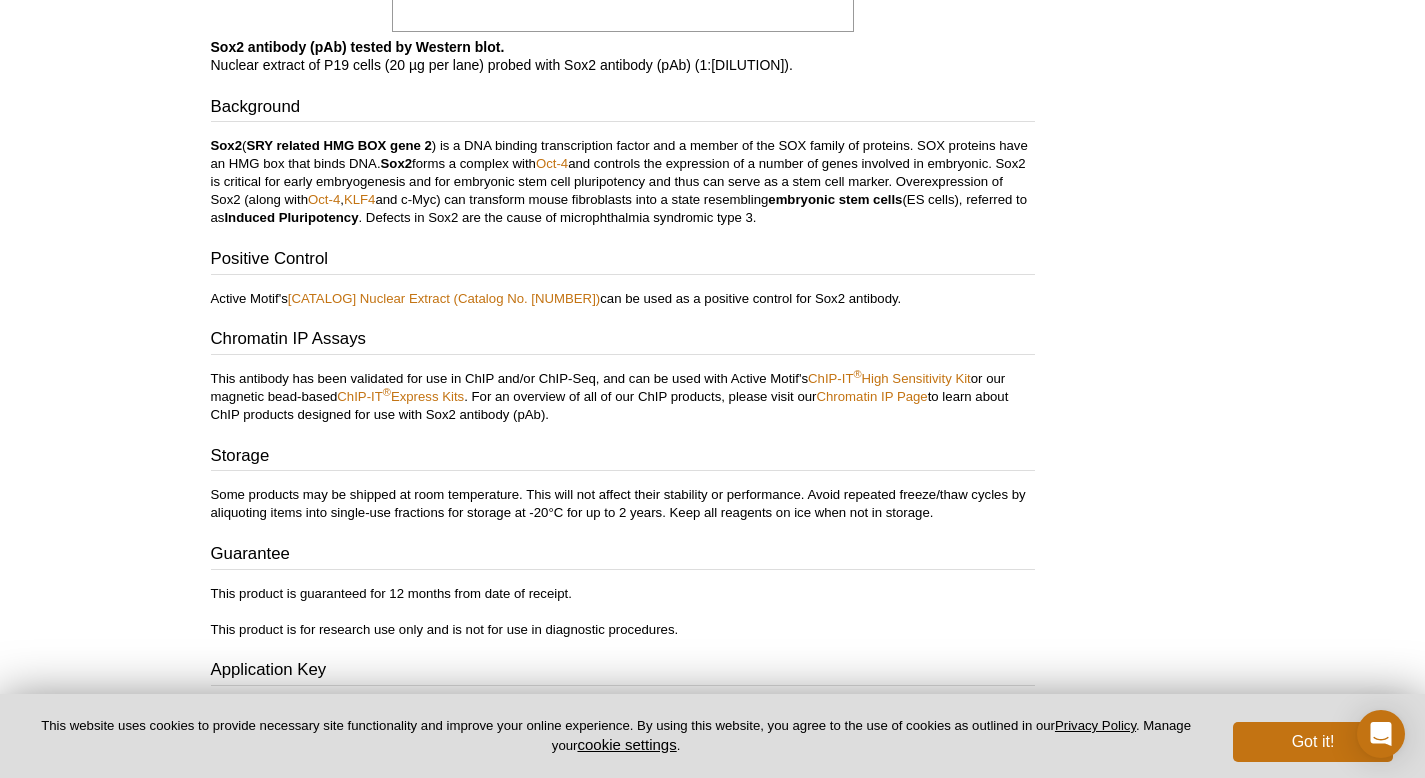 scroll, scrollTop: 4514, scrollLeft: 0, axis: vertical 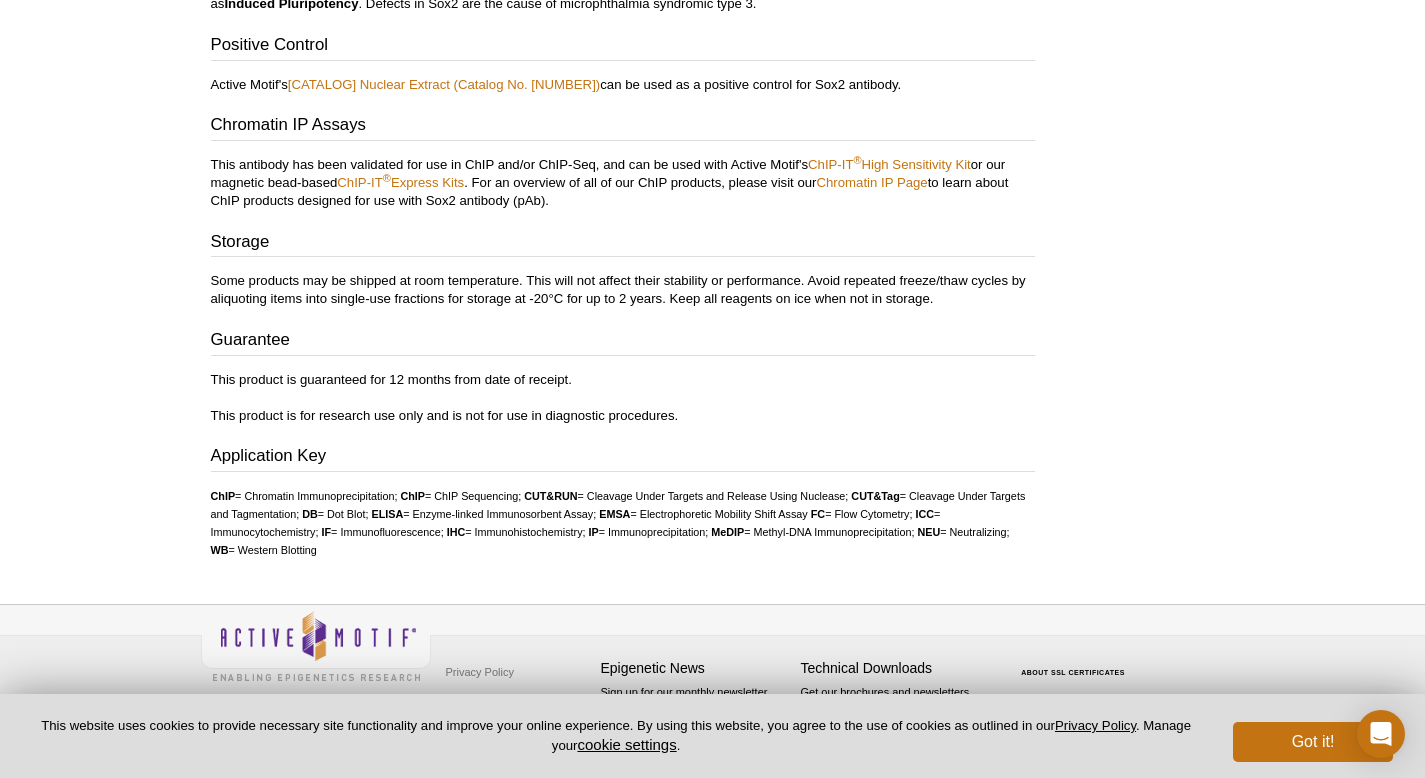 click on "This antibody has been validated for use in ChIP and/or ChIP-Seq, and can be used with Active Motif's ChIP-IT ® High Sensitivity Kit or our magnetic bead-based ChIP-IT ® Express Kits . For an overview of all of our ChIP products, please visit our Chromatin IP Page to learn about ChIP products designed for use with Sox2 antibody (pAb)." at bounding box center (623, 183) 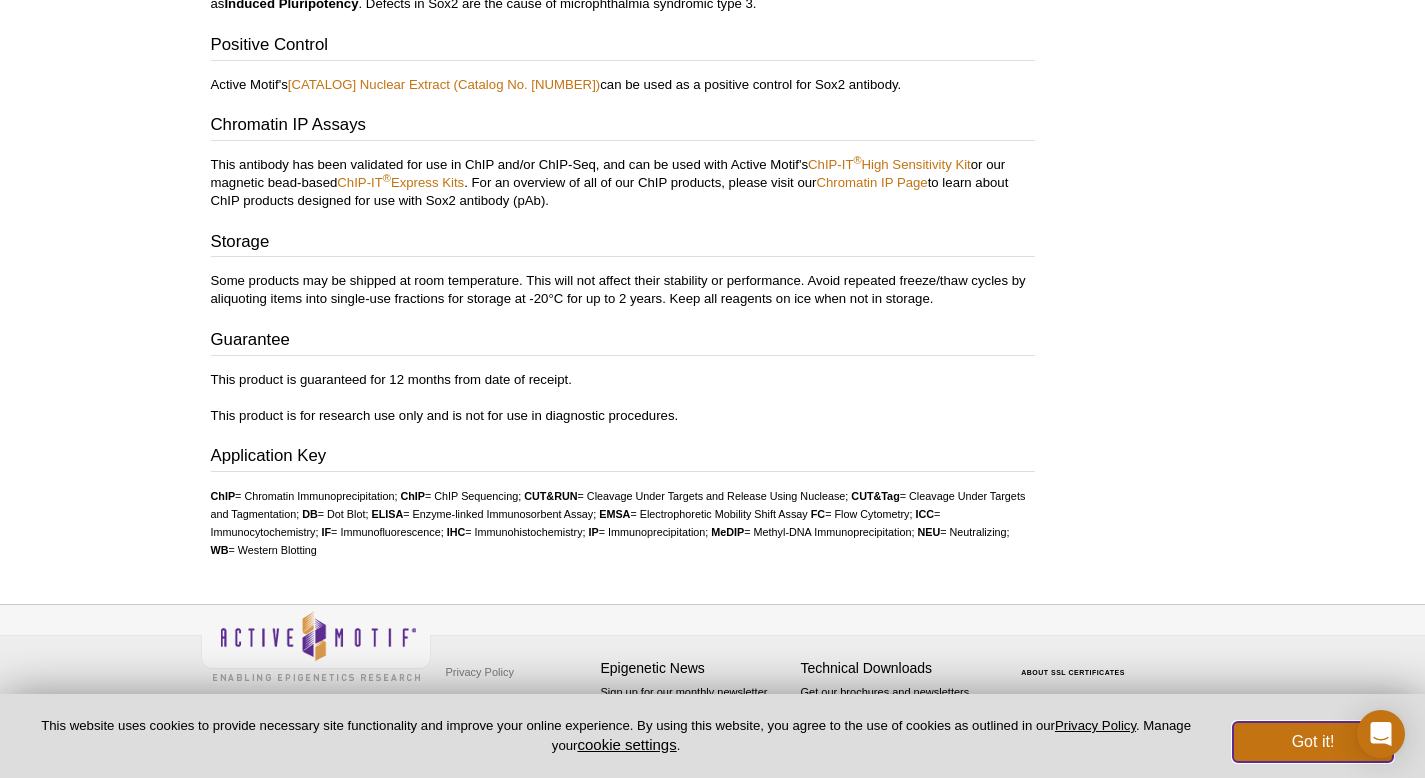 click on "Got it!" at bounding box center [1313, 742] 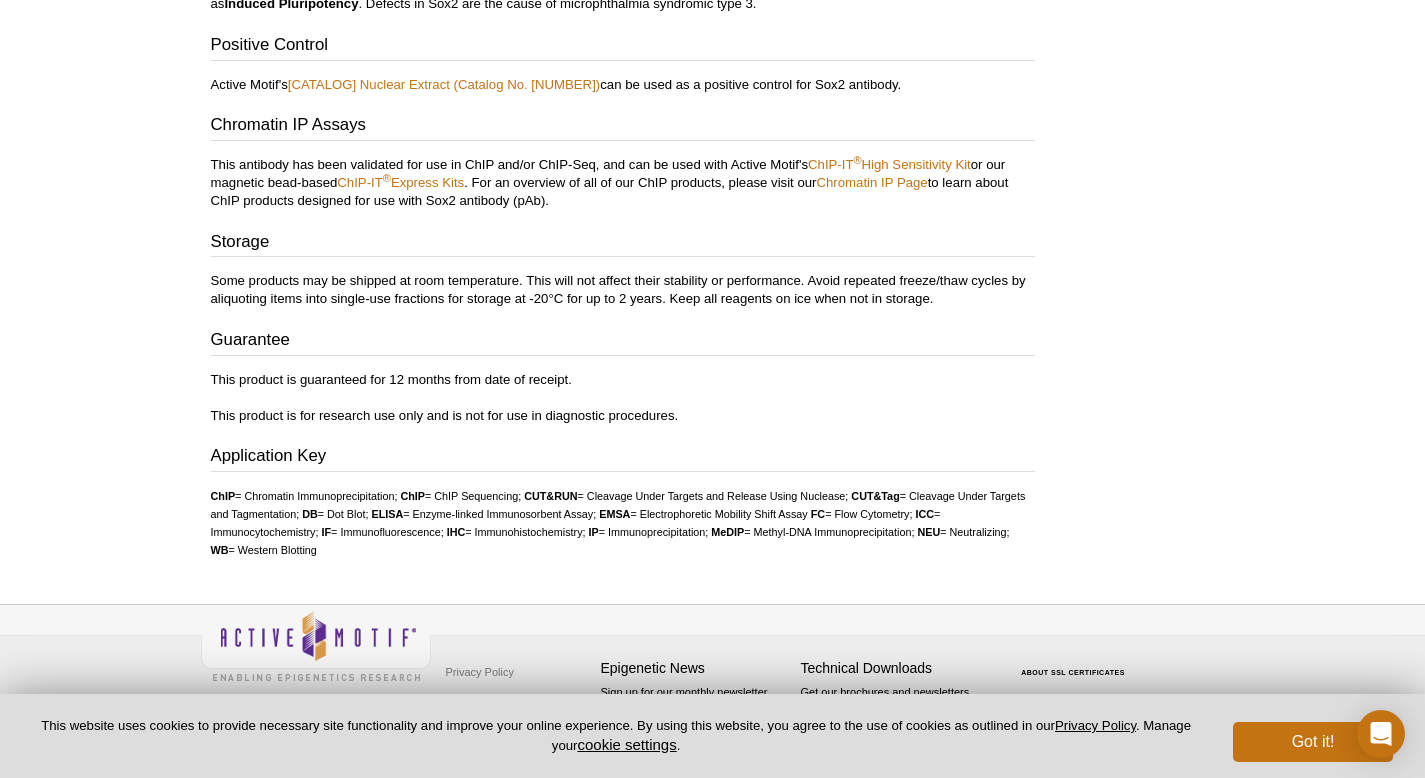 click on "Privacy Policy
Terms & Conditions
Site Map
Epigenetic News
Sign up for our monthly newsletter
highlighting recent publications
in the field of epigenetics.
Learn More >
Technical Downloads
Get our brochures and newsletters,
or request them by mail.
Learn More >
ABOUT SSL CERTIFICATES" at bounding box center [712, 691] 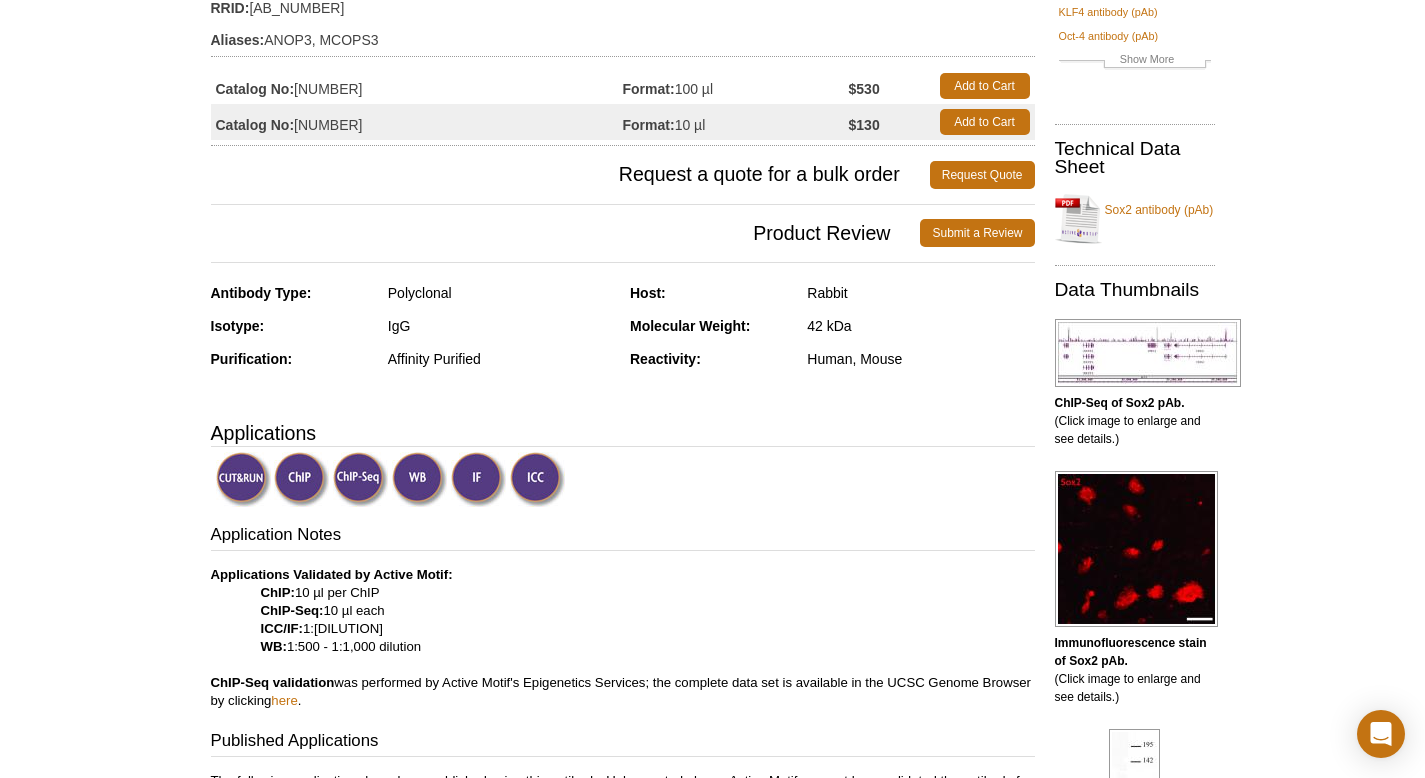 scroll, scrollTop: 9, scrollLeft: 0, axis: vertical 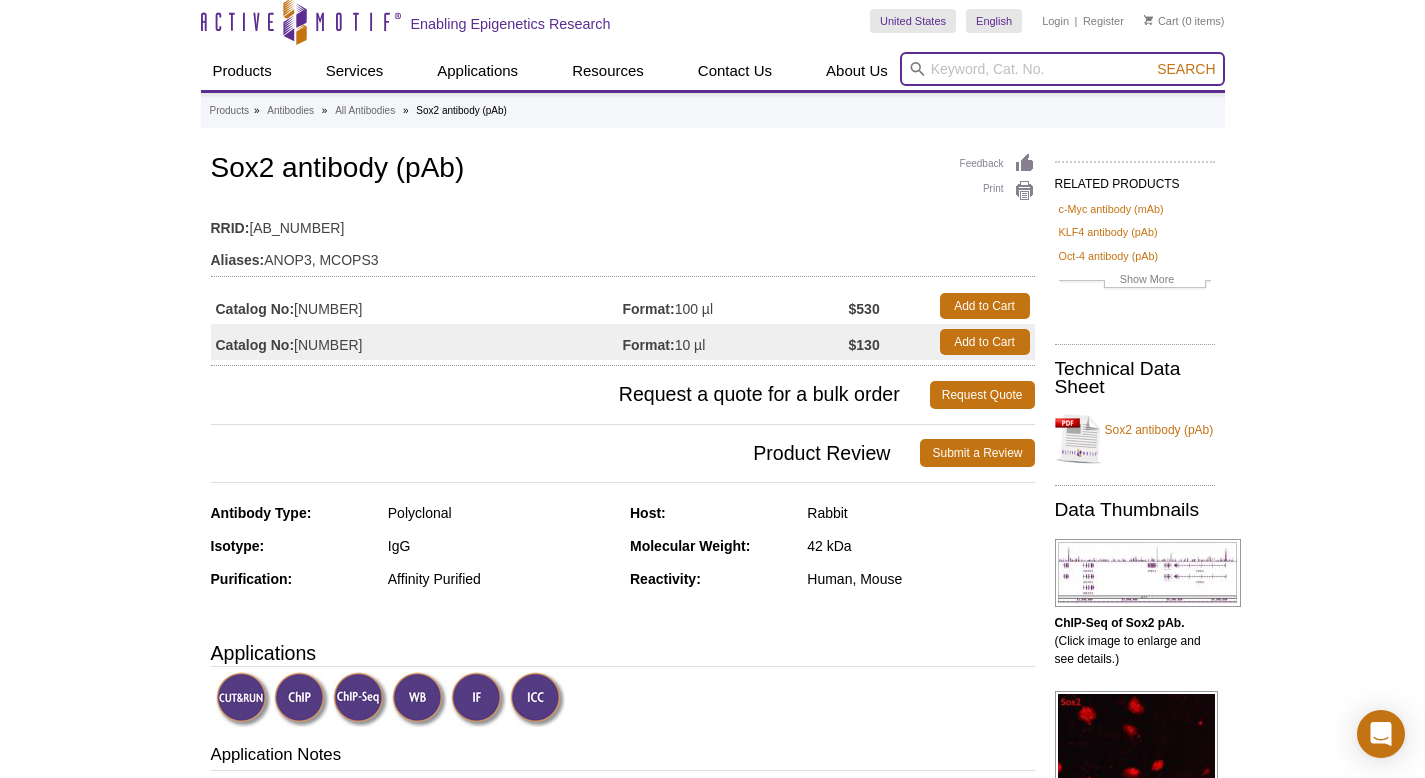 click at bounding box center (1062, 69) 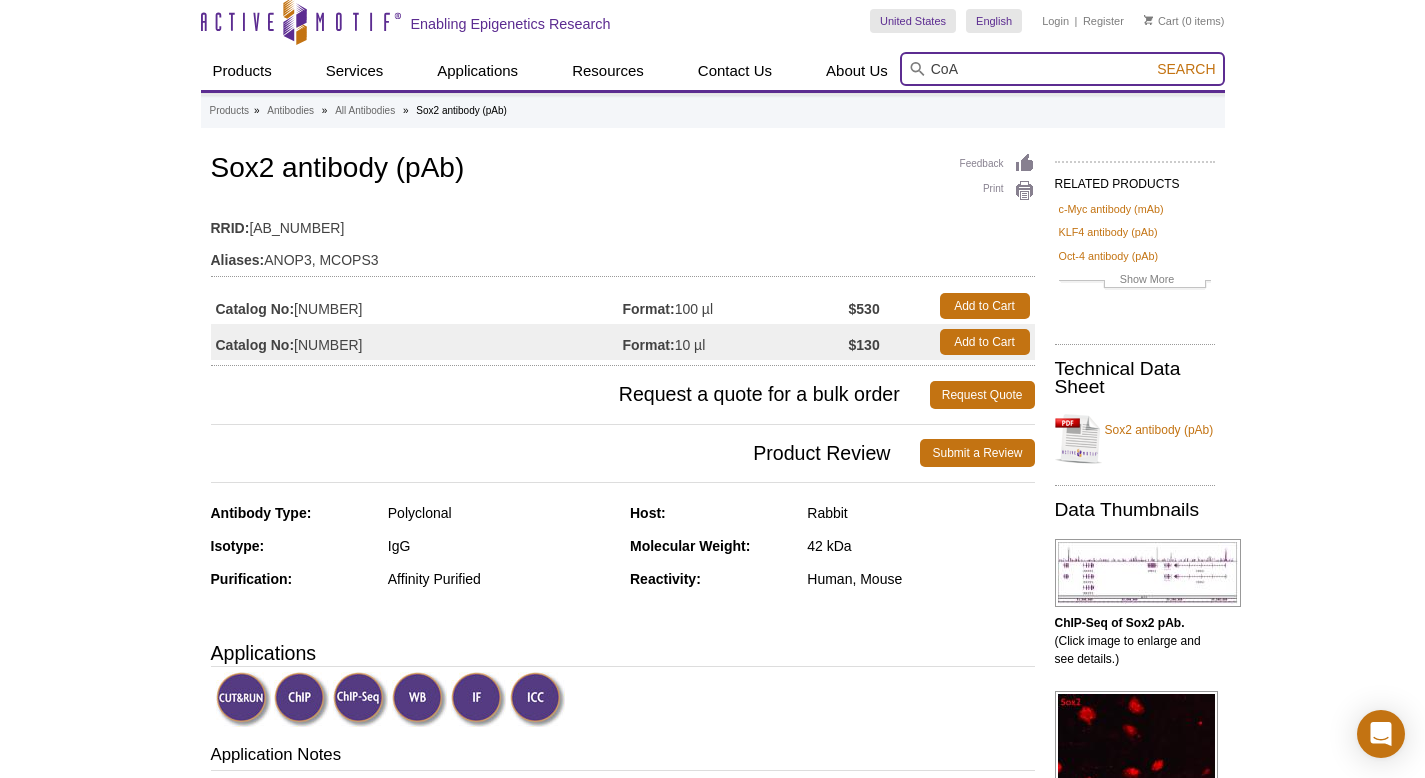 type on "CoA" 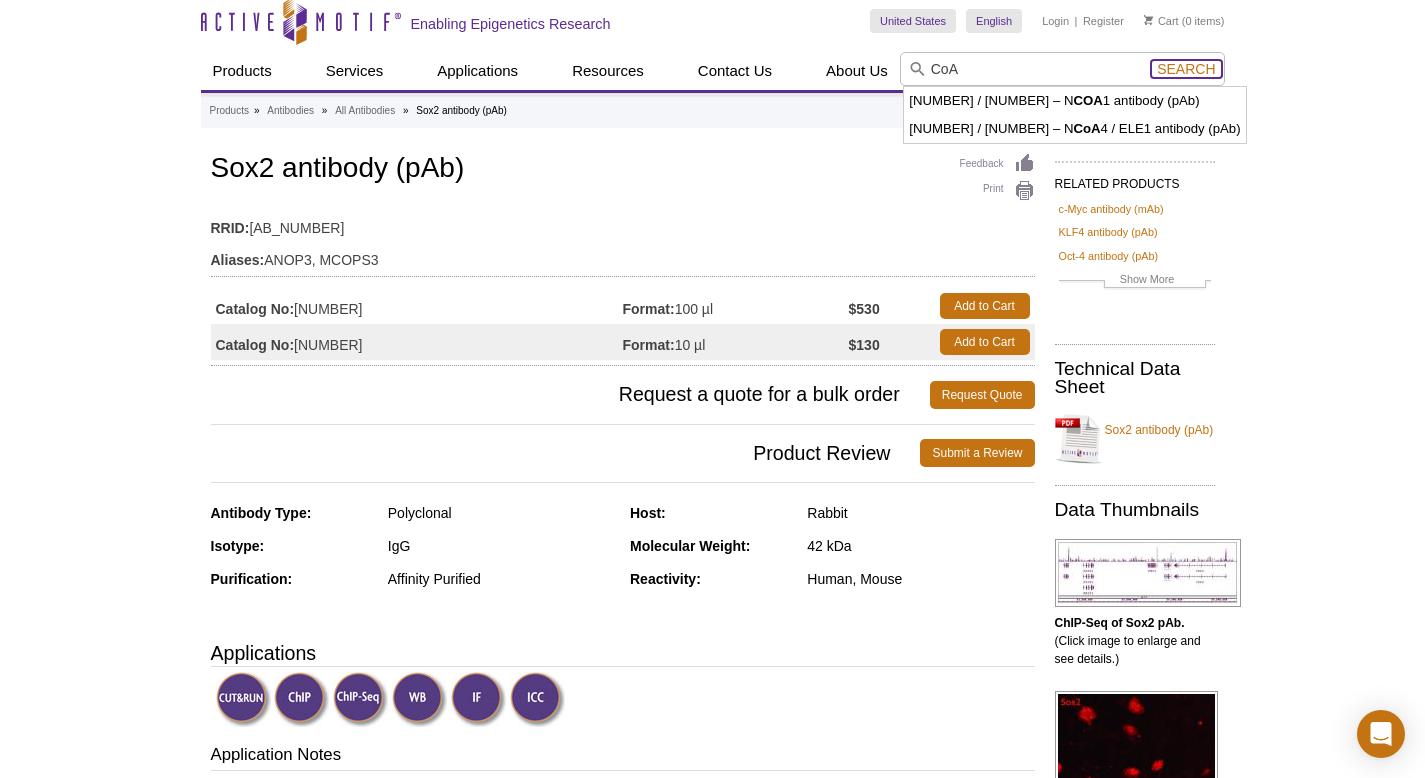 click on "Search" at bounding box center (1186, 69) 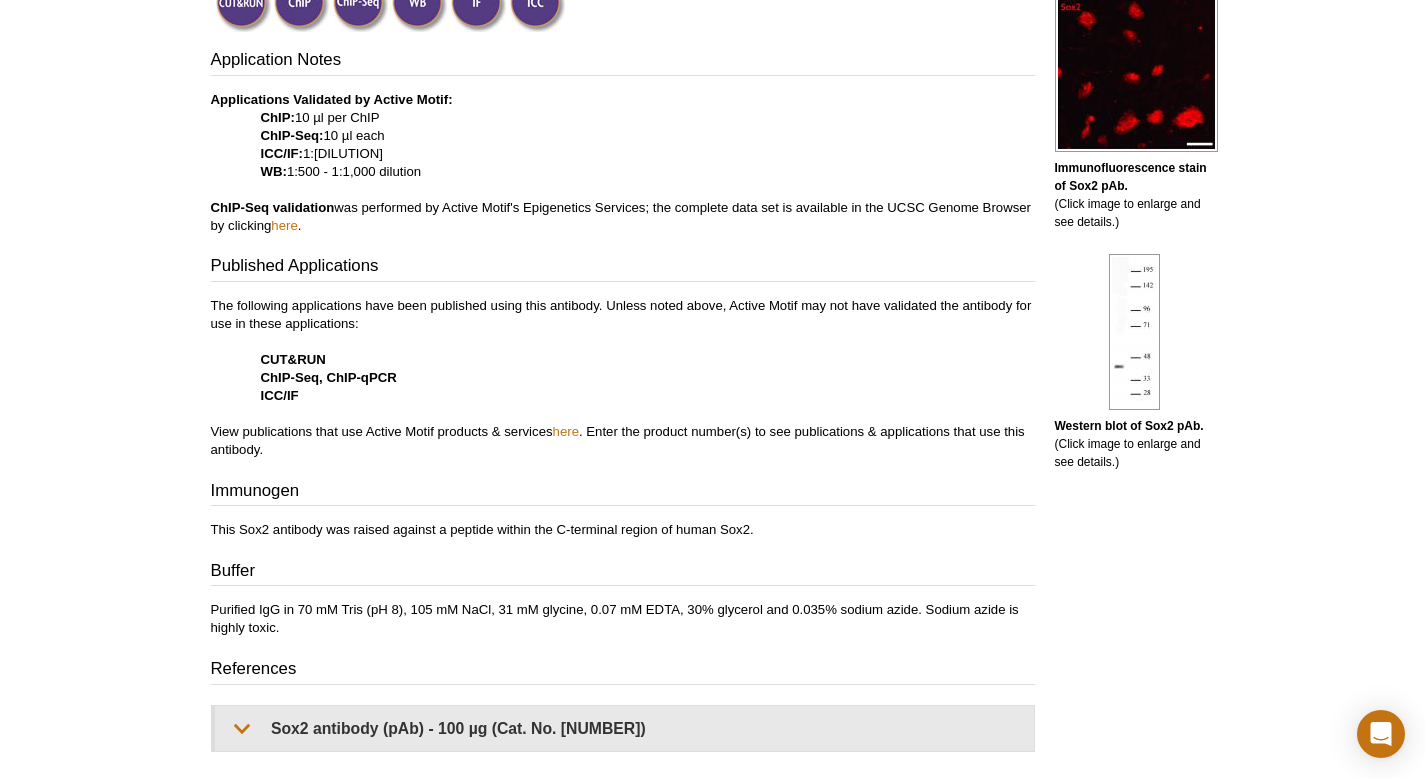 scroll, scrollTop: 1008, scrollLeft: 0, axis: vertical 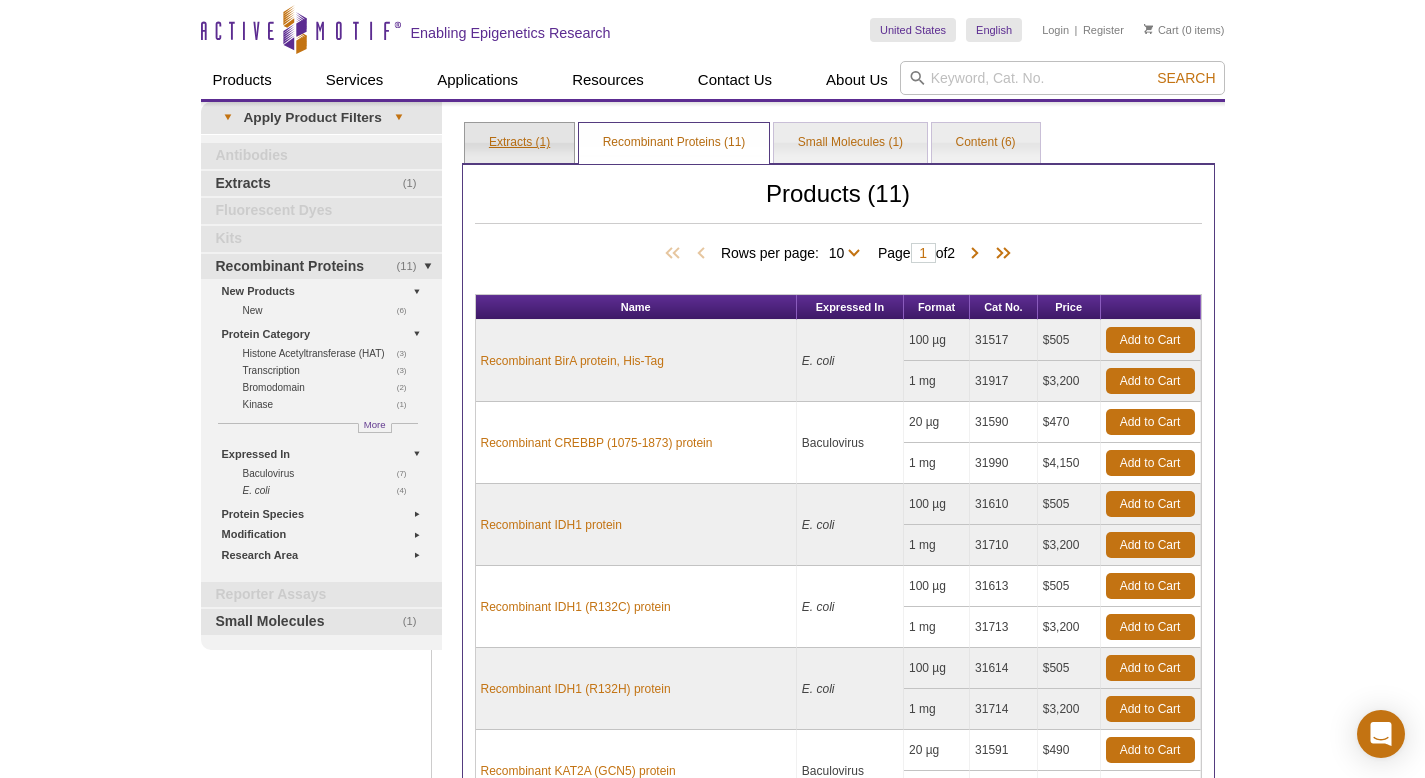 click on "Extracts (1)" at bounding box center [519, 143] 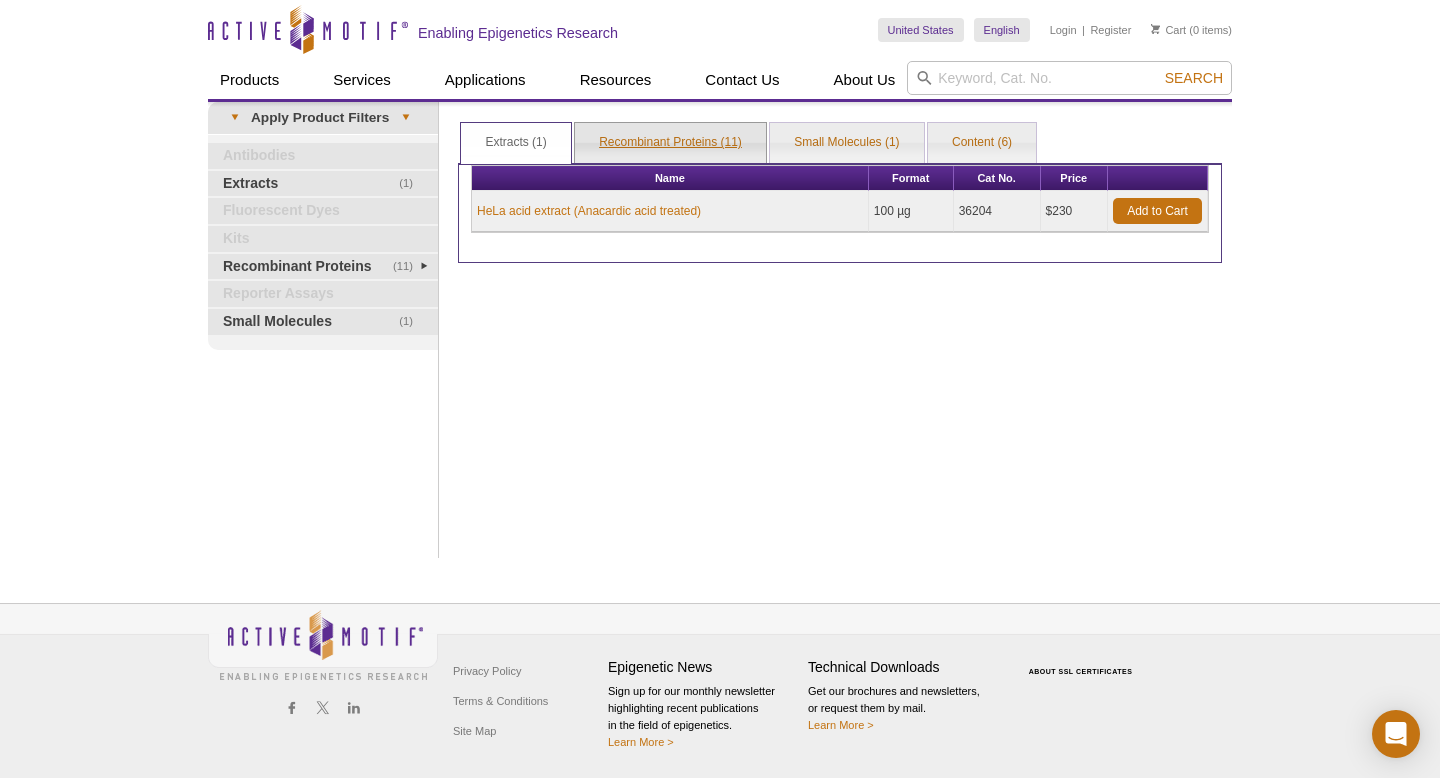 click on "Recombinant Proteins (11)" at bounding box center [670, 143] 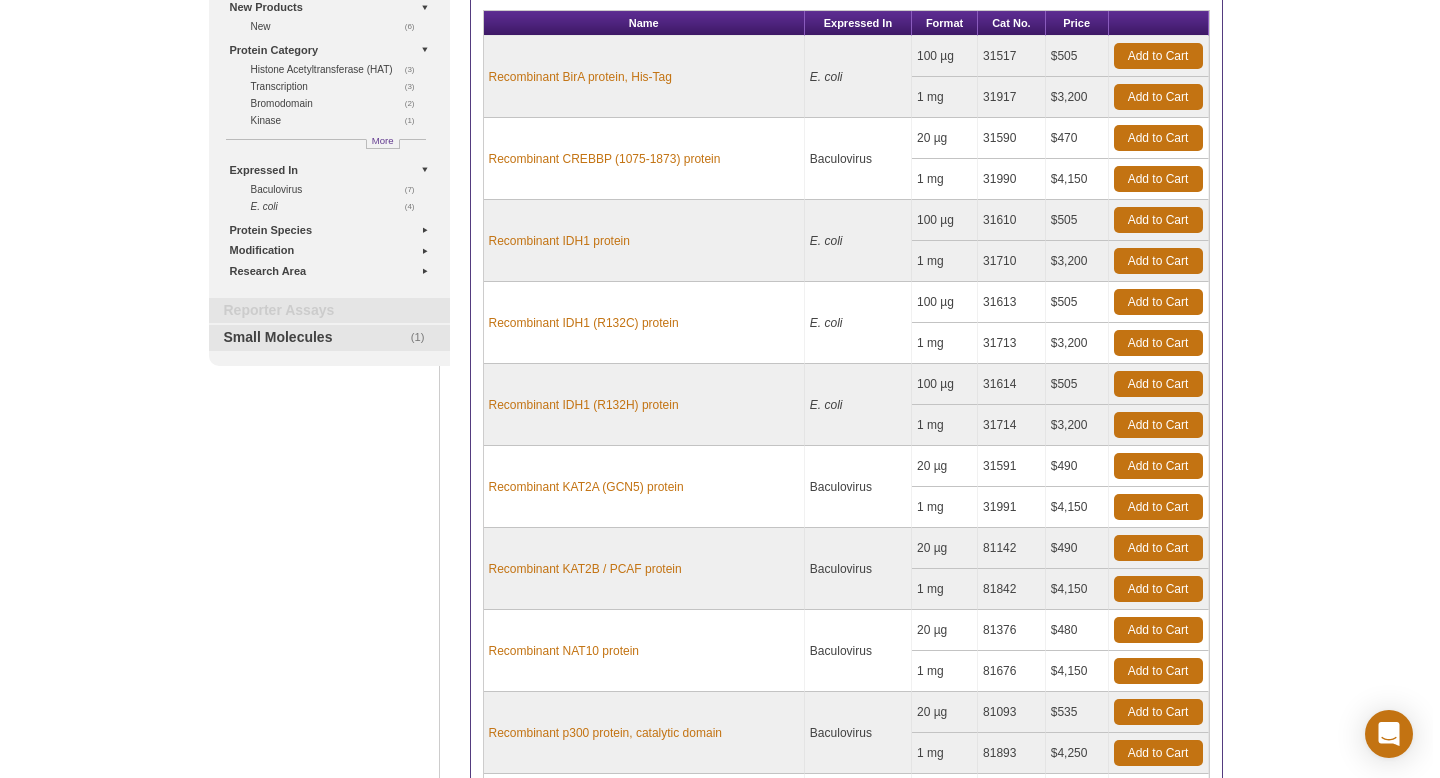 scroll, scrollTop: 0, scrollLeft: 0, axis: both 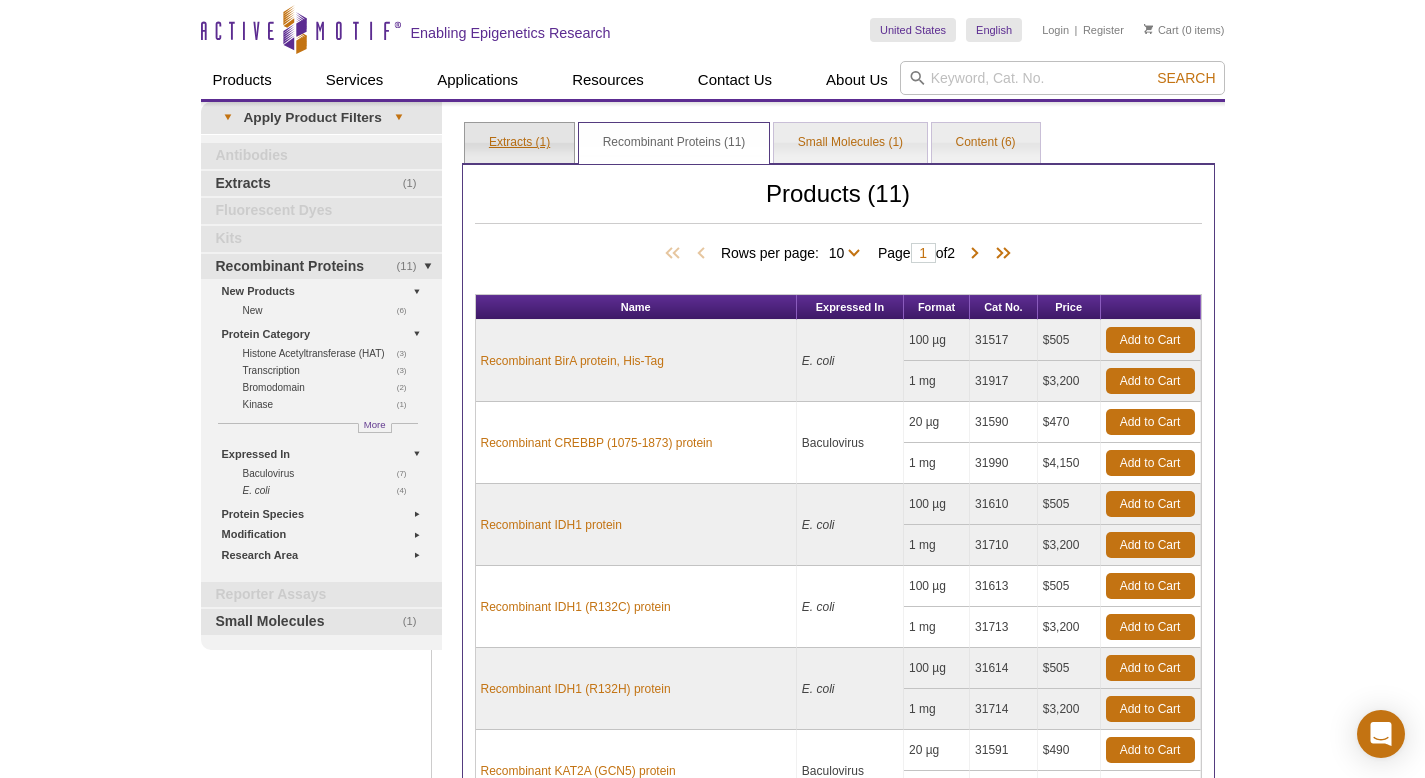 click on "Extracts (1)" at bounding box center (519, 143) 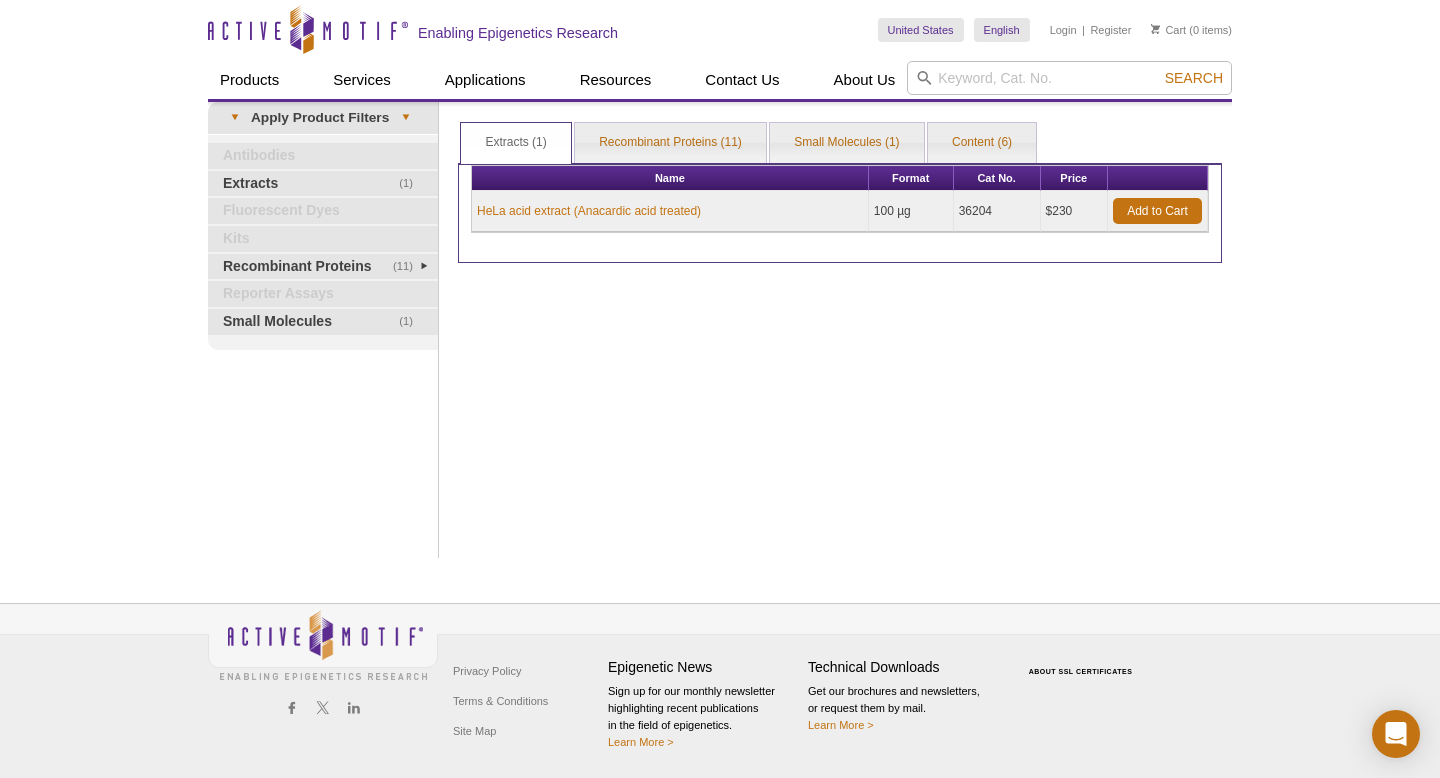 click on "Print Results
Extracts (1)
Recombinant Proteins (11)
Small Molecules (1)
Content (6)
Extracts (1)
Extracts (1)
Recombinant Proteins (11)
Small Molecules (1)
Content (6)
Apply Product Filters
Name
Format" at bounding box center [840, 330] 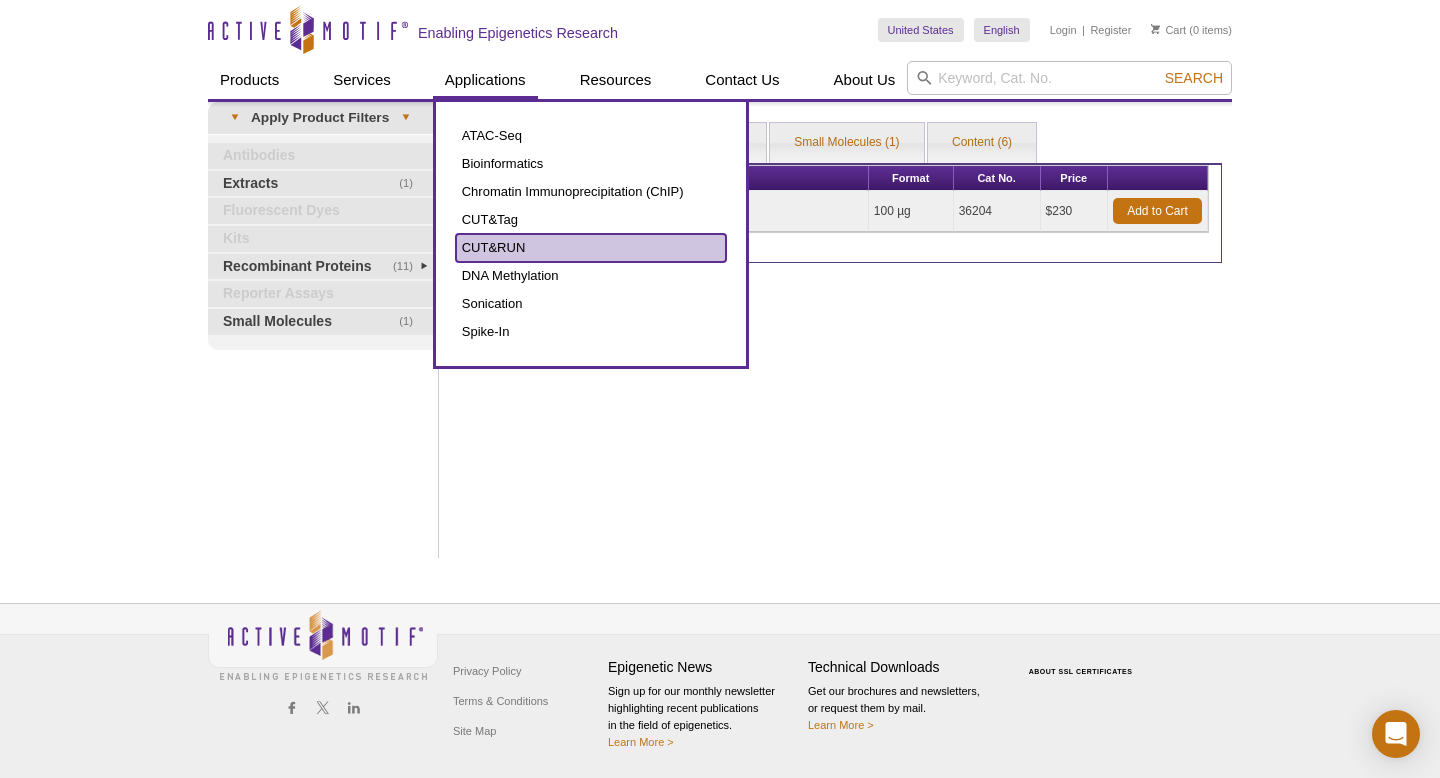click on "CUT&RUN" at bounding box center (591, 248) 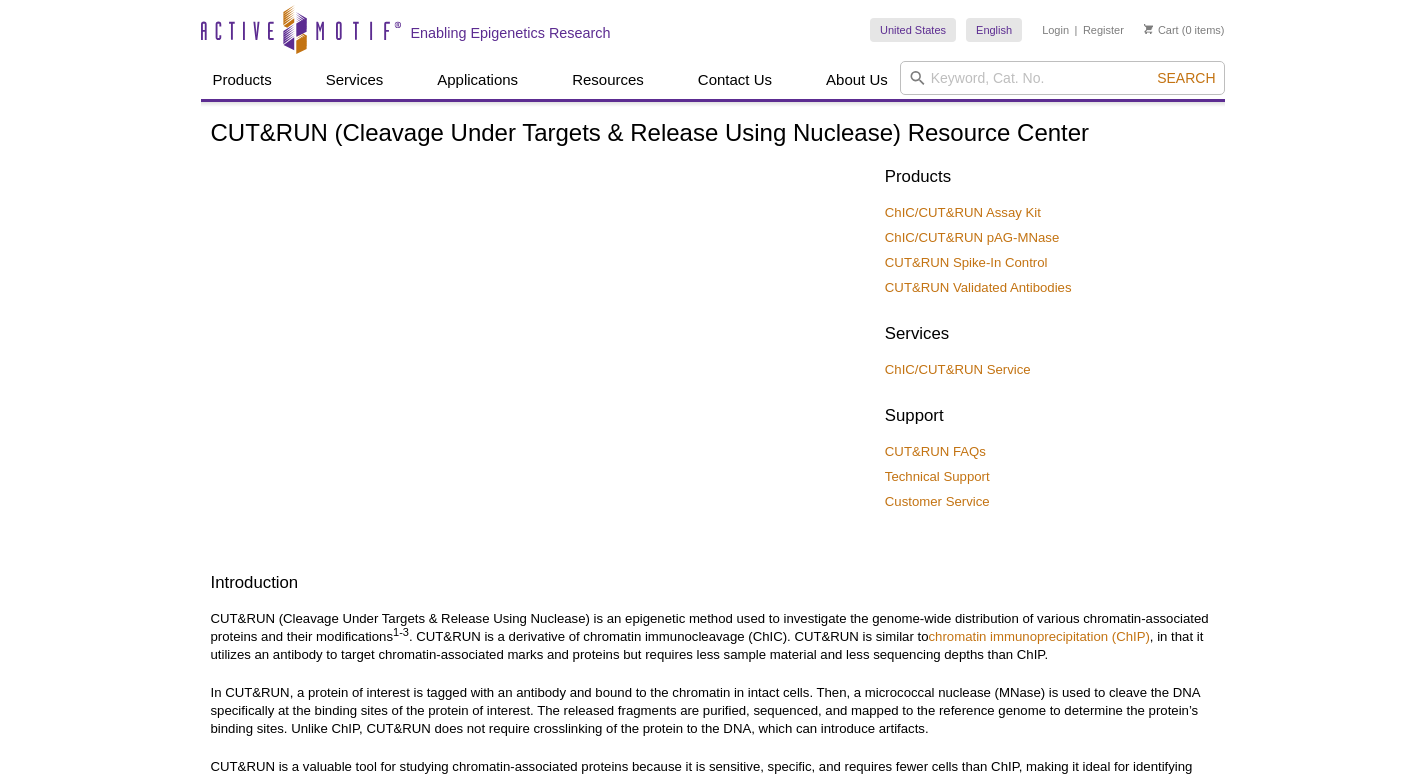 scroll, scrollTop: 0, scrollLeft: 0, axis: both 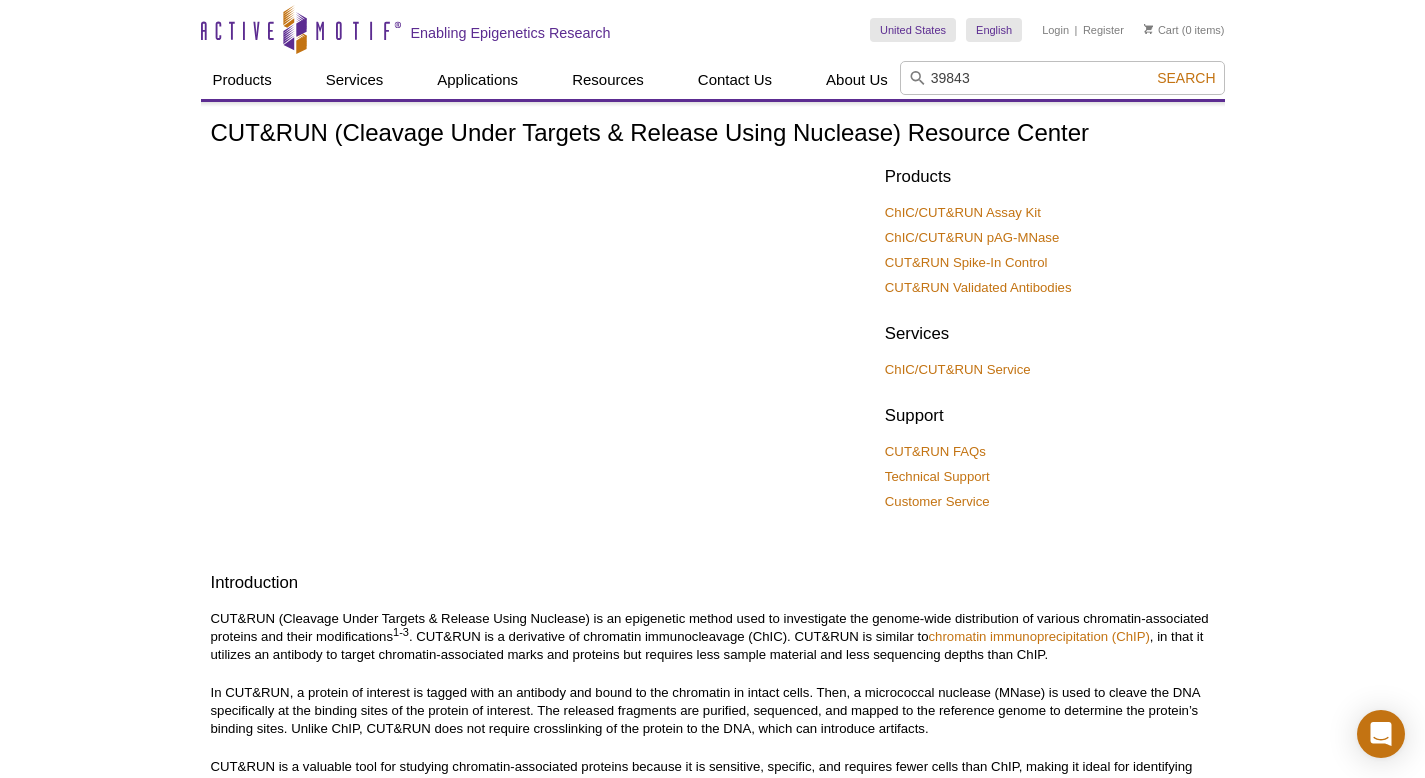 click on "Search" at bounding box center (1186, 78) 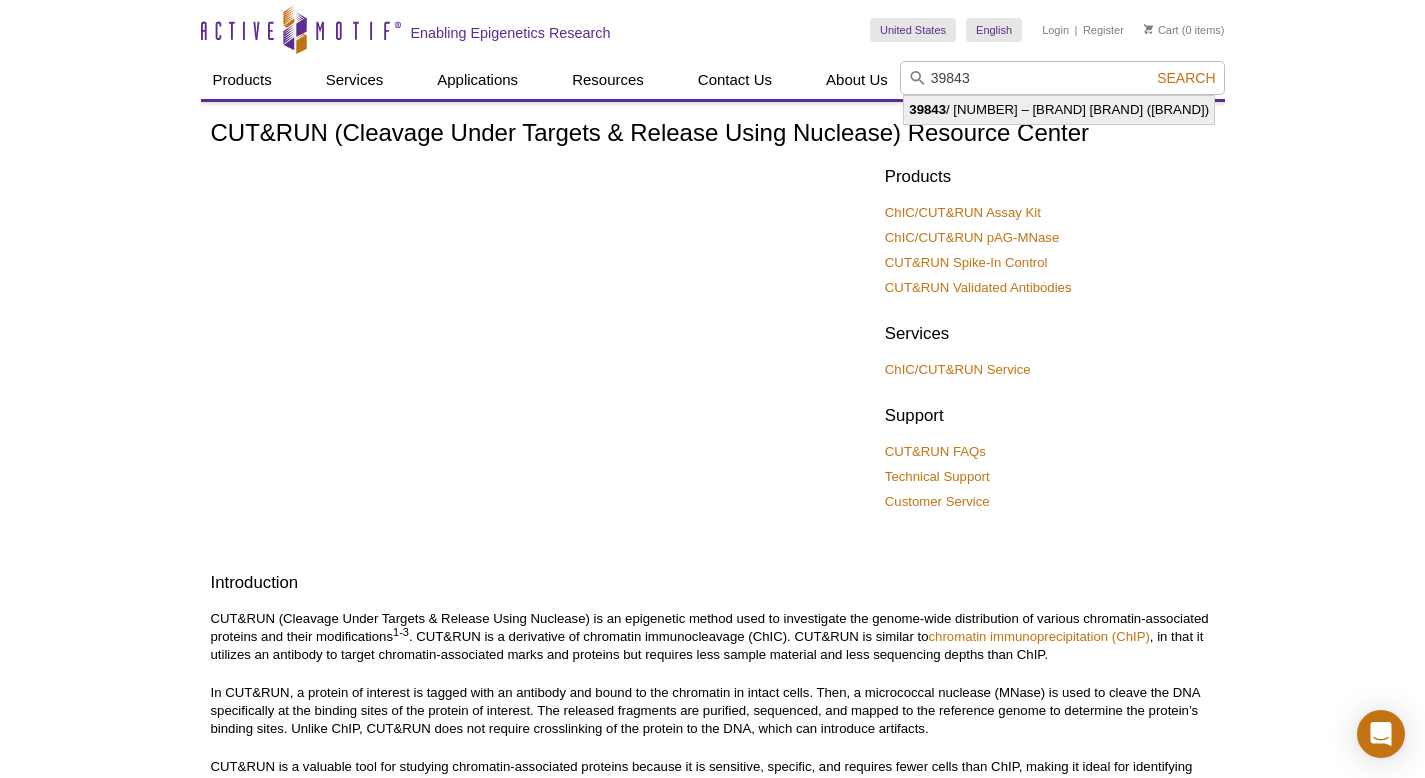 click on "39843  / 39844 – Sox2 antibody (pAb)" at bounding box center (1059, 110) 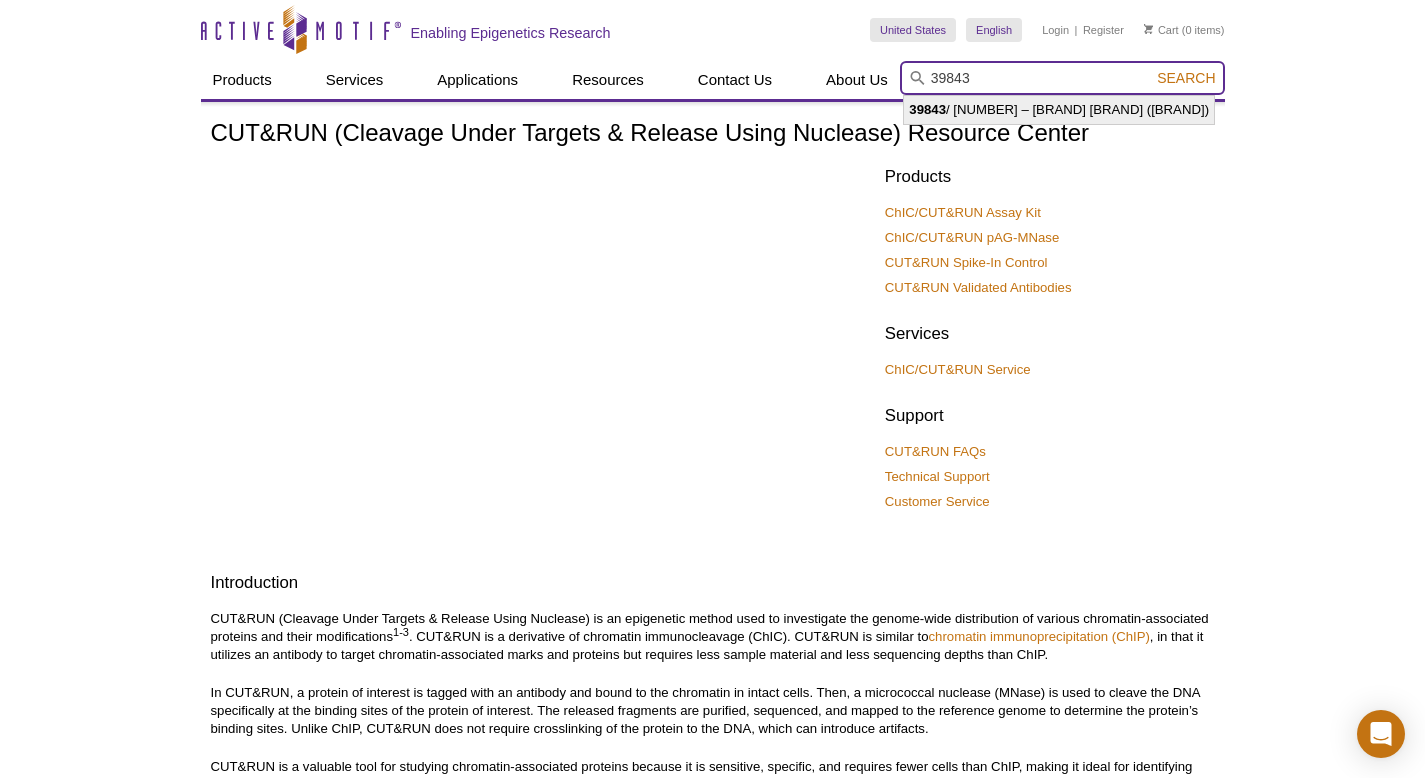 type on "39843 / 39844 – Sox2 antibody (pAb)" 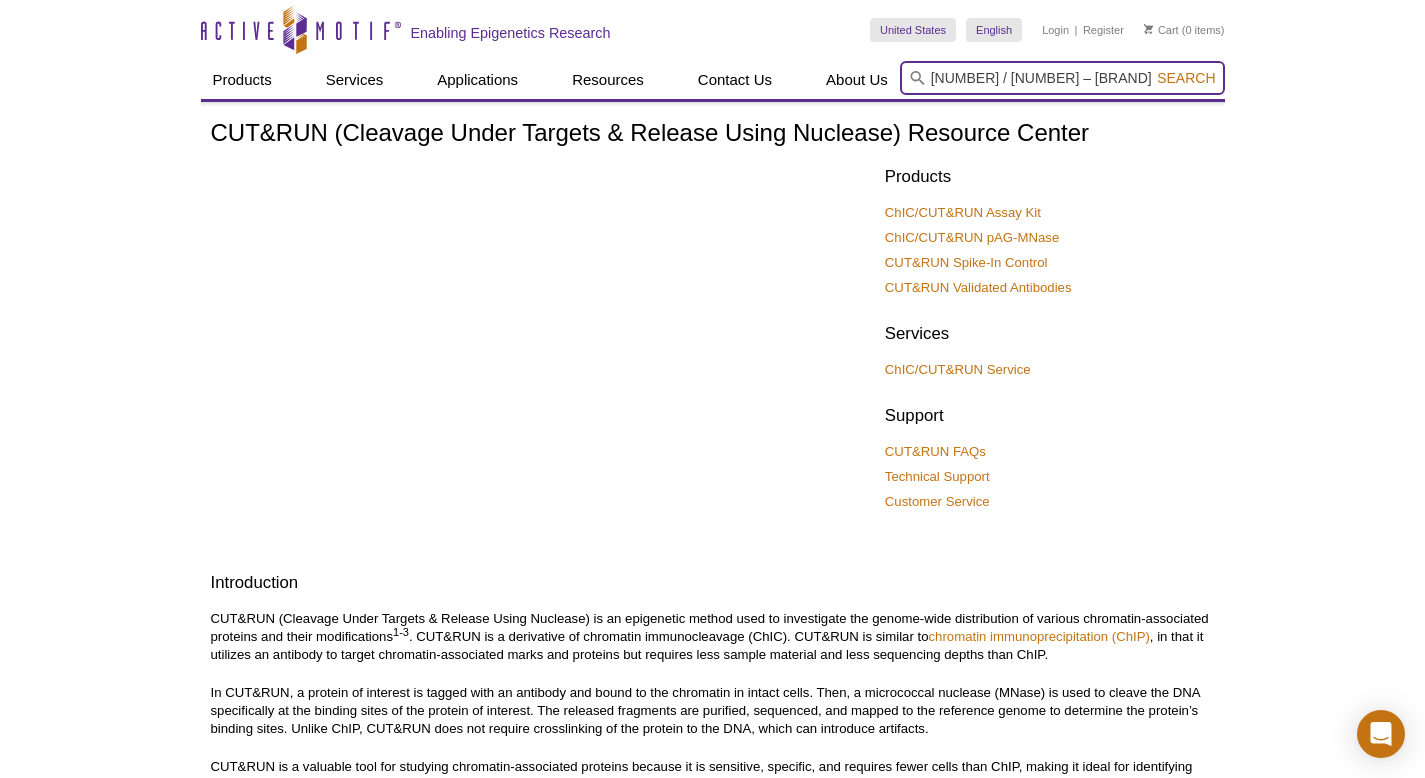 scroll, scrollTop: 0, scrollLeft: 15, axis: horizontal 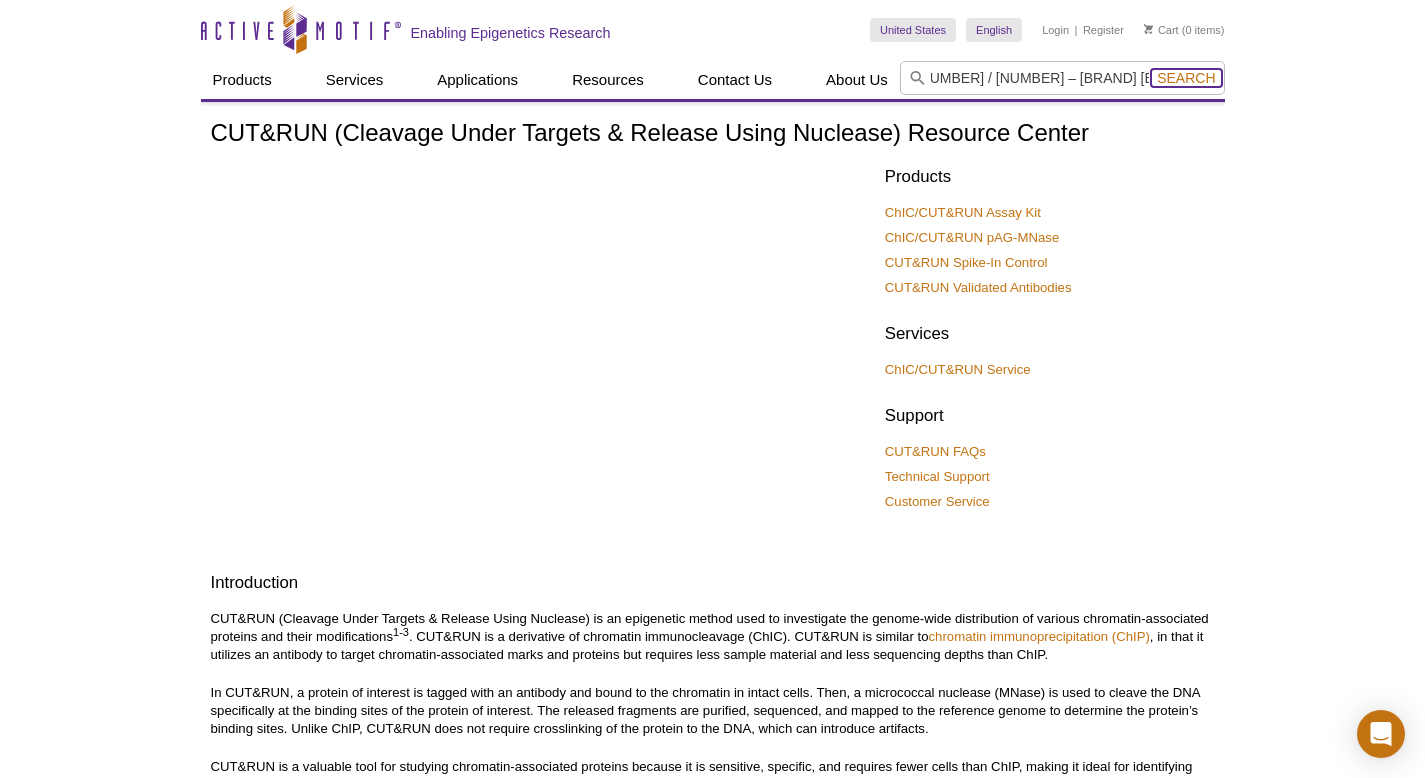 click on "Search" at bounding box center (1186, 78) 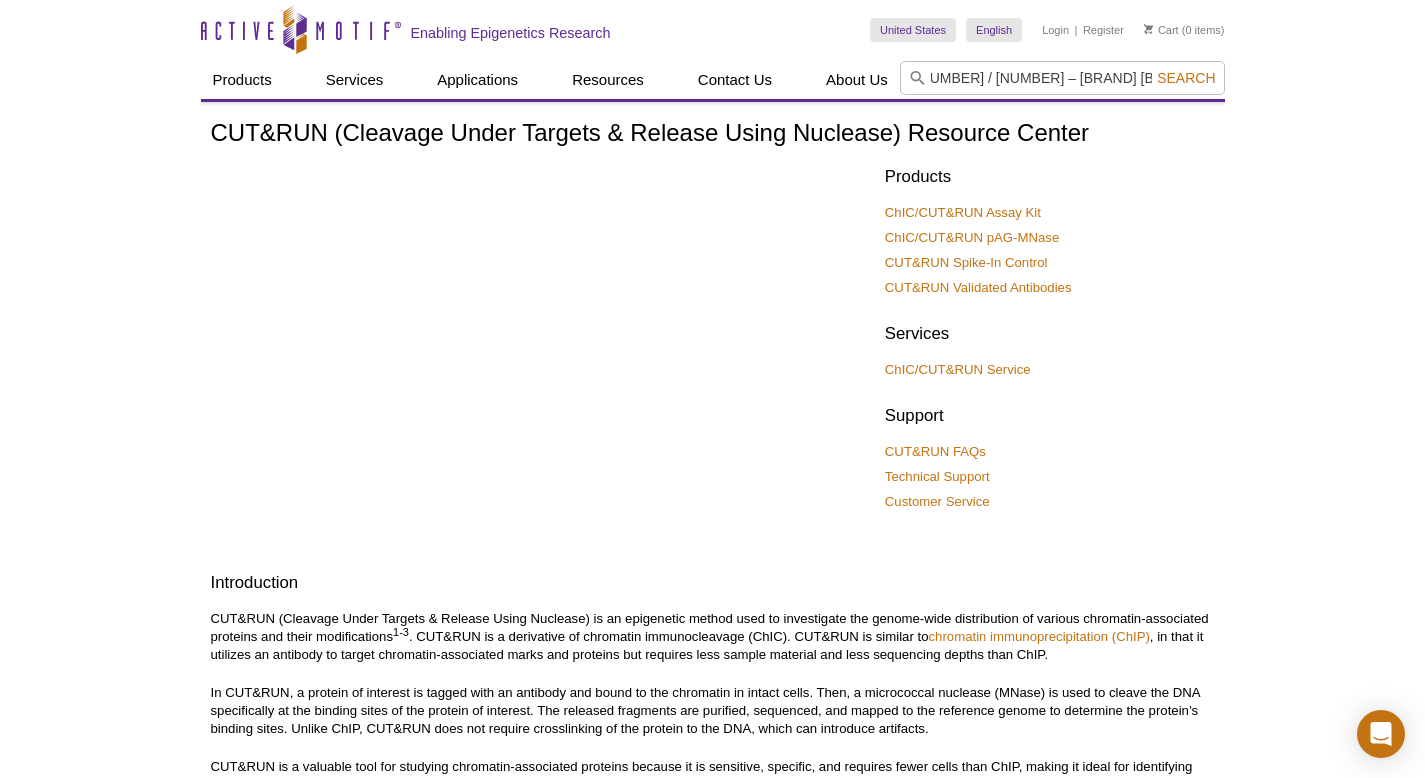scroll, scrollTop: 0, scrollLeft: 0, axis: both 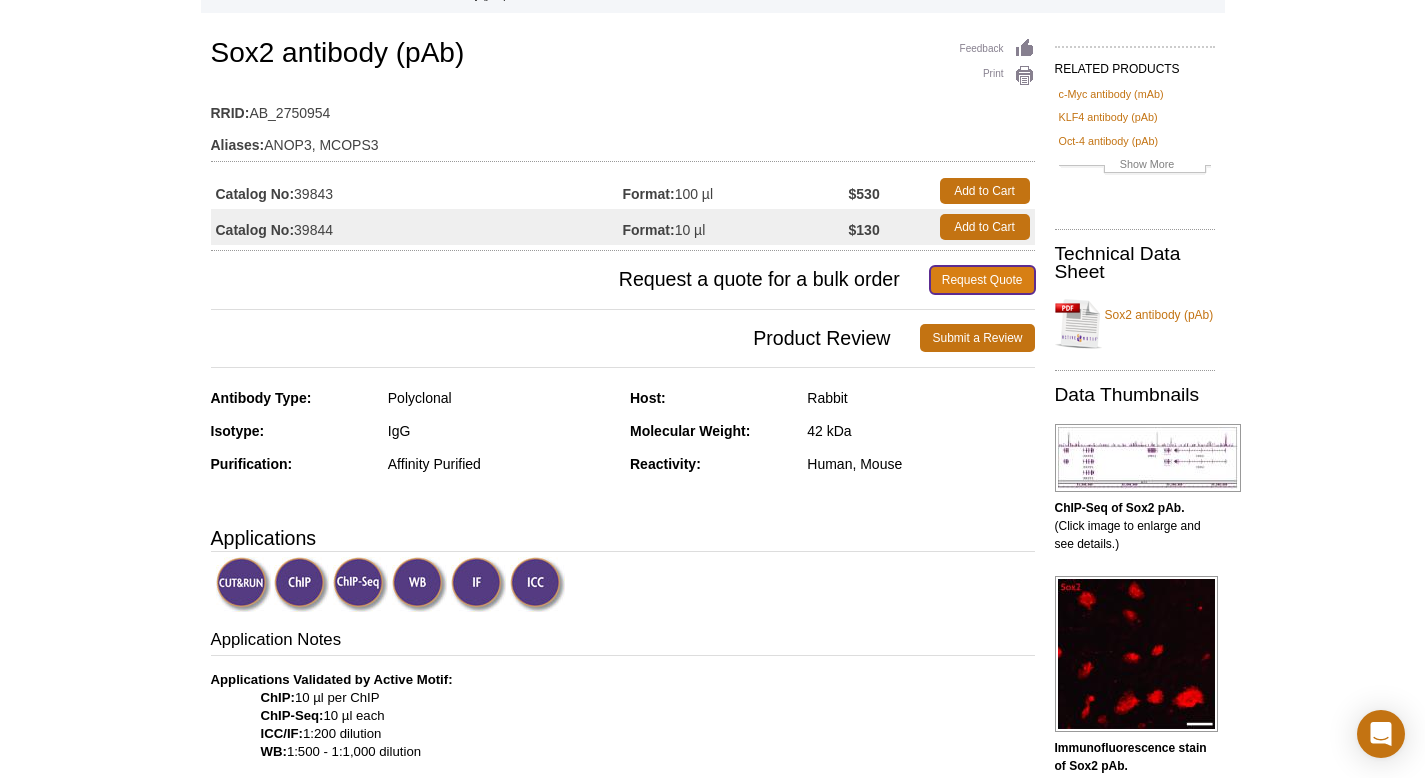 click on "Request Quote" at bounding box center [982, 280] 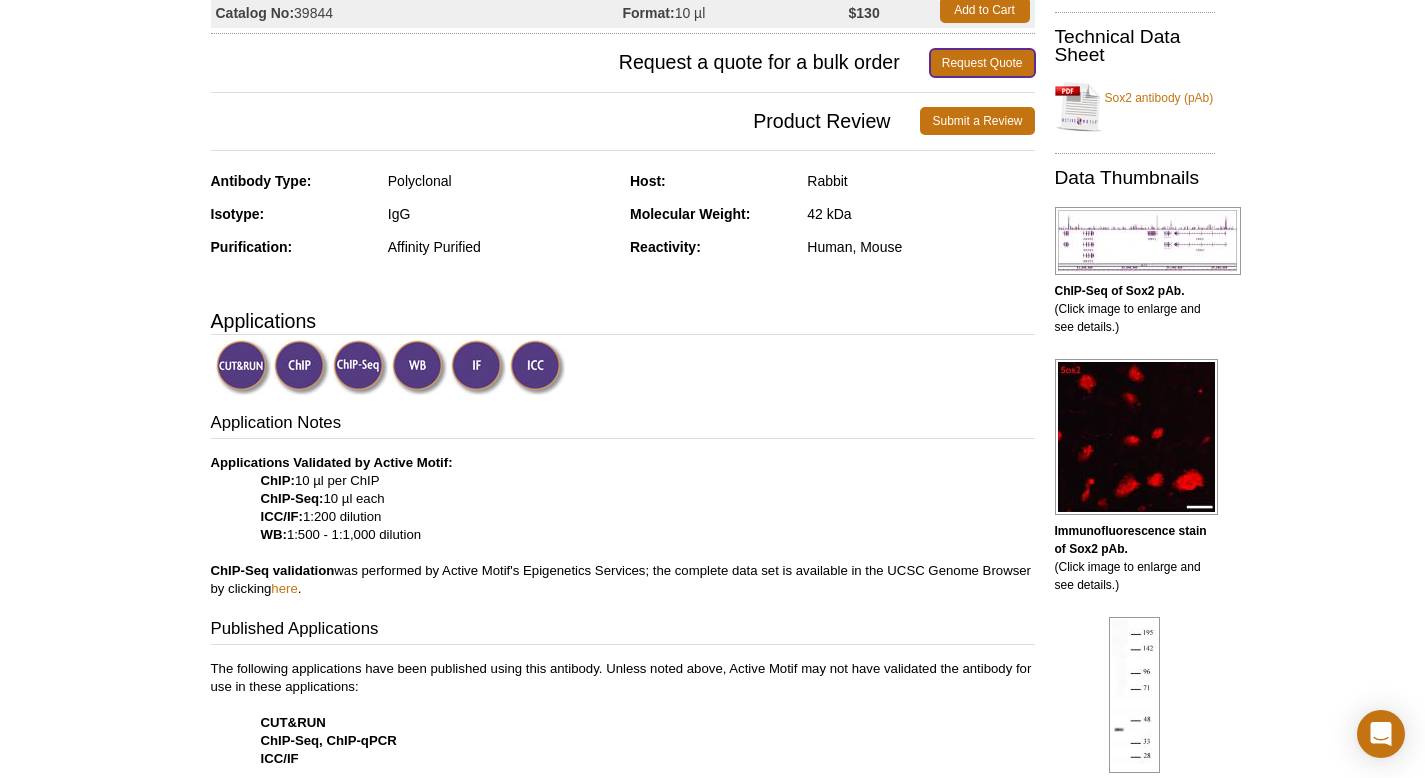 scroll, scrollTop: 871, scrollLeft: 0, axis: vertical 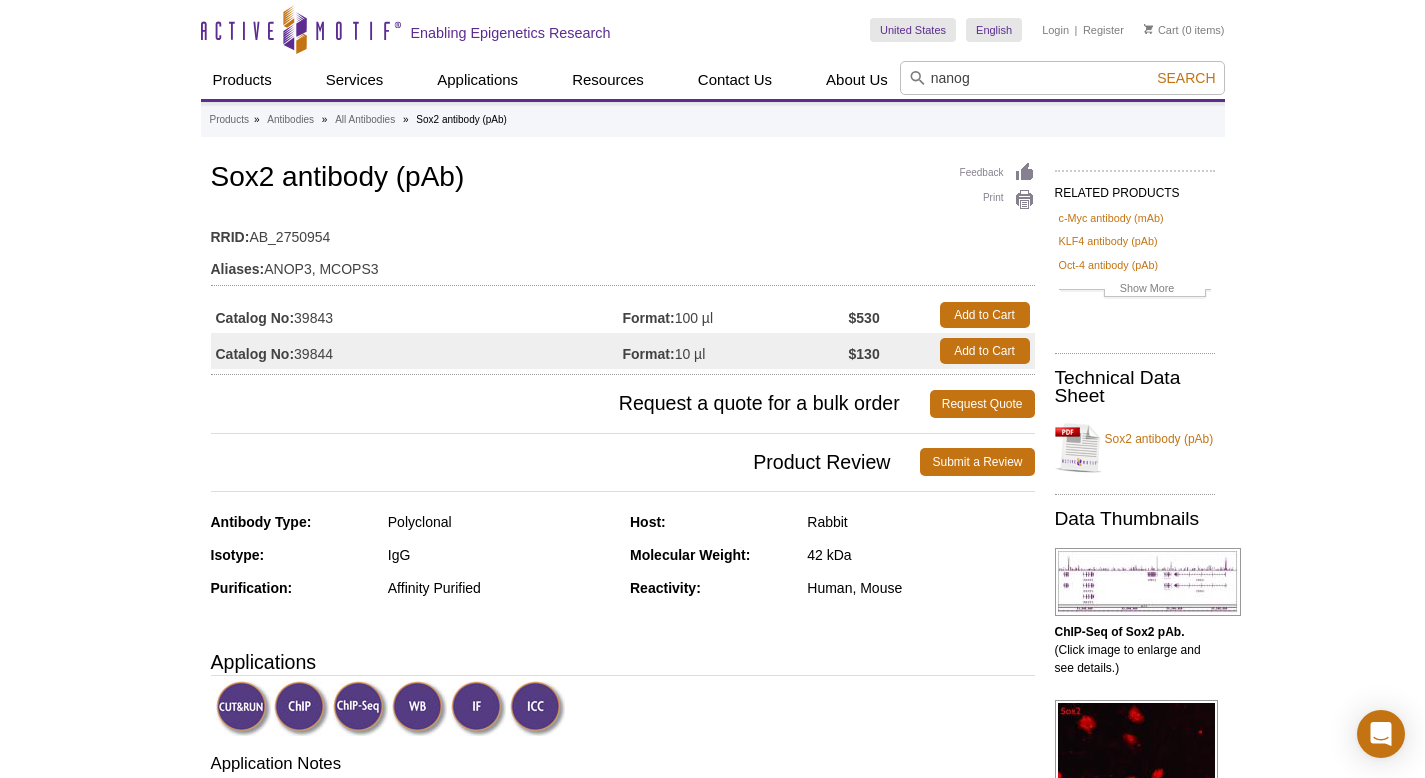 type on "nanog" 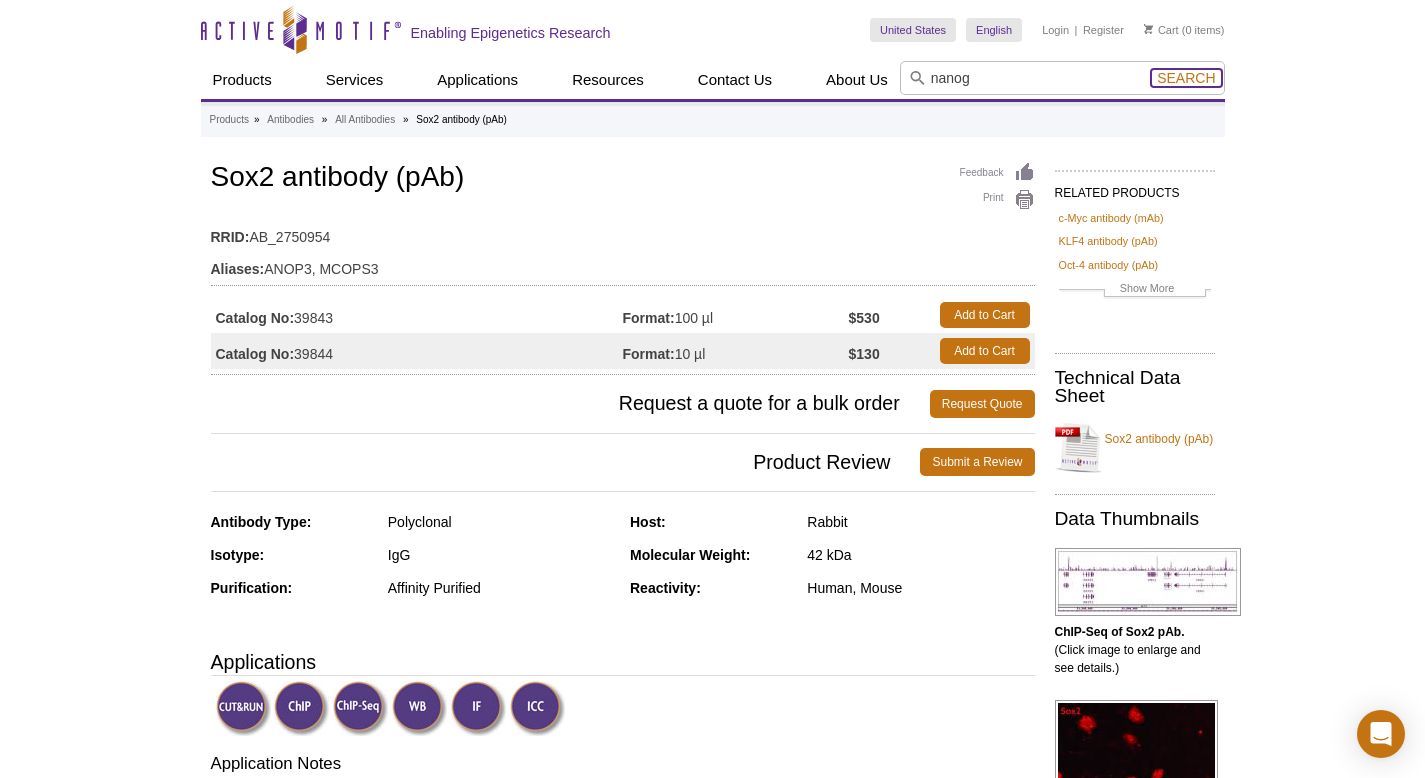 click on "Search" at bounding box center (1186, 78) 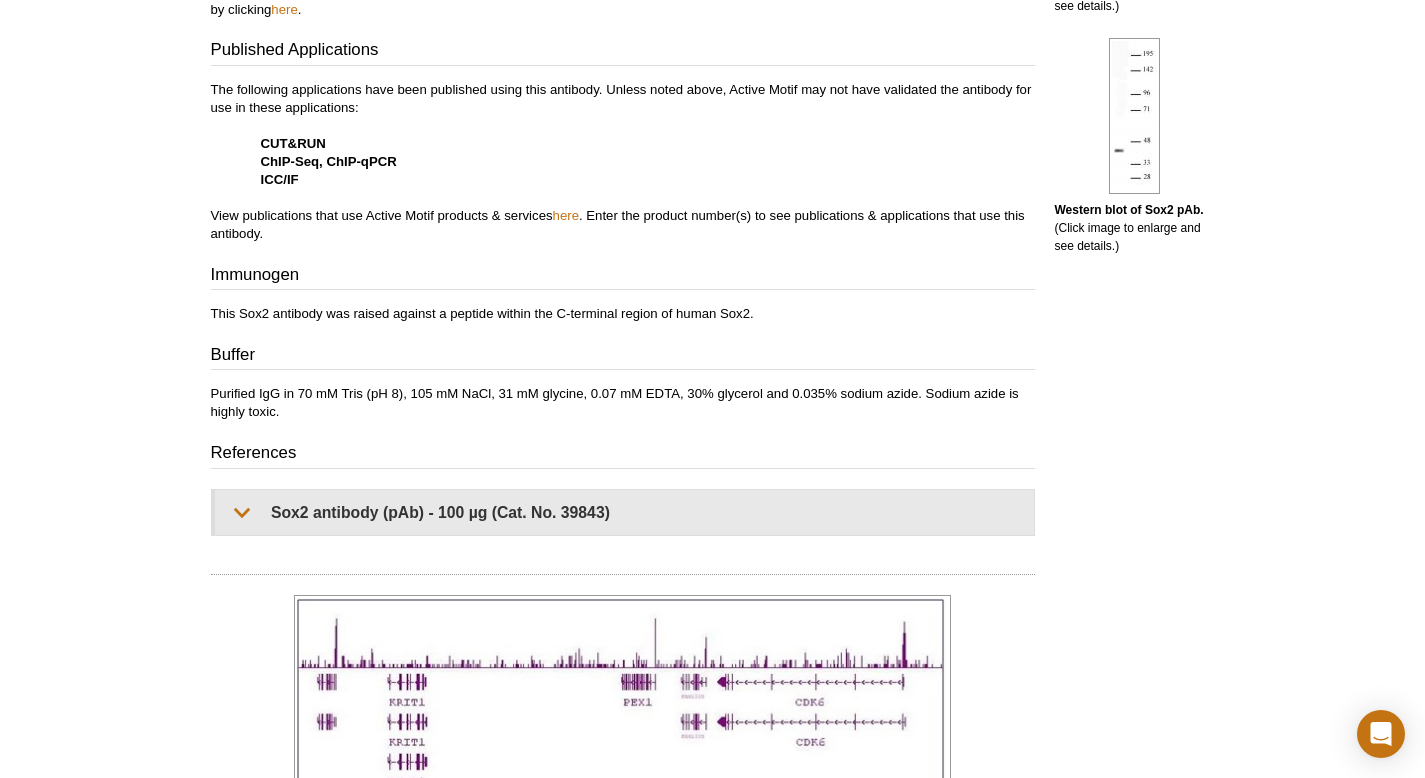 scroll, scrollTop: 0, scrollLeft: 0, axis: both 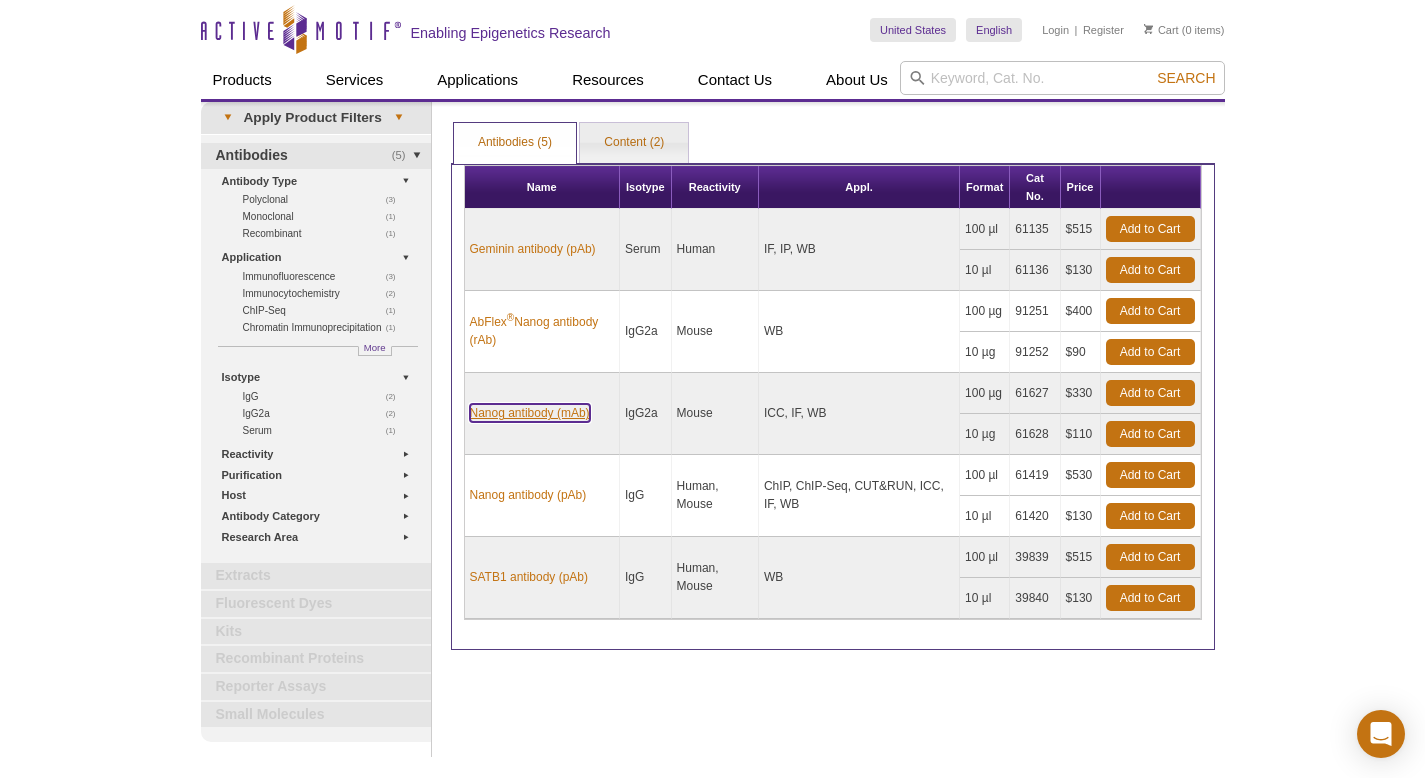 click on "Nanog antibody (mAb)" at bounding box center [530, 413] 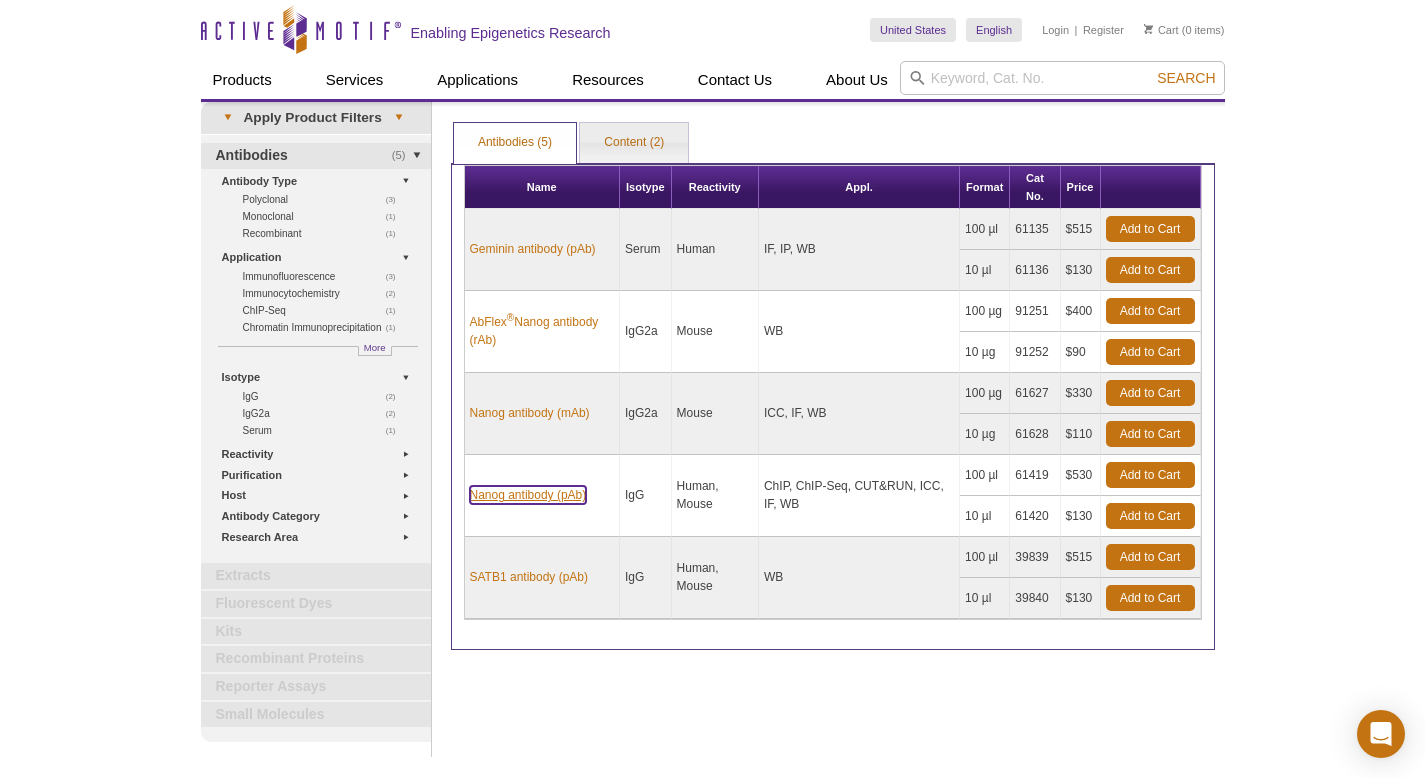 click on "Nanog antibody (pAb)" at bounding box center (528, 495) 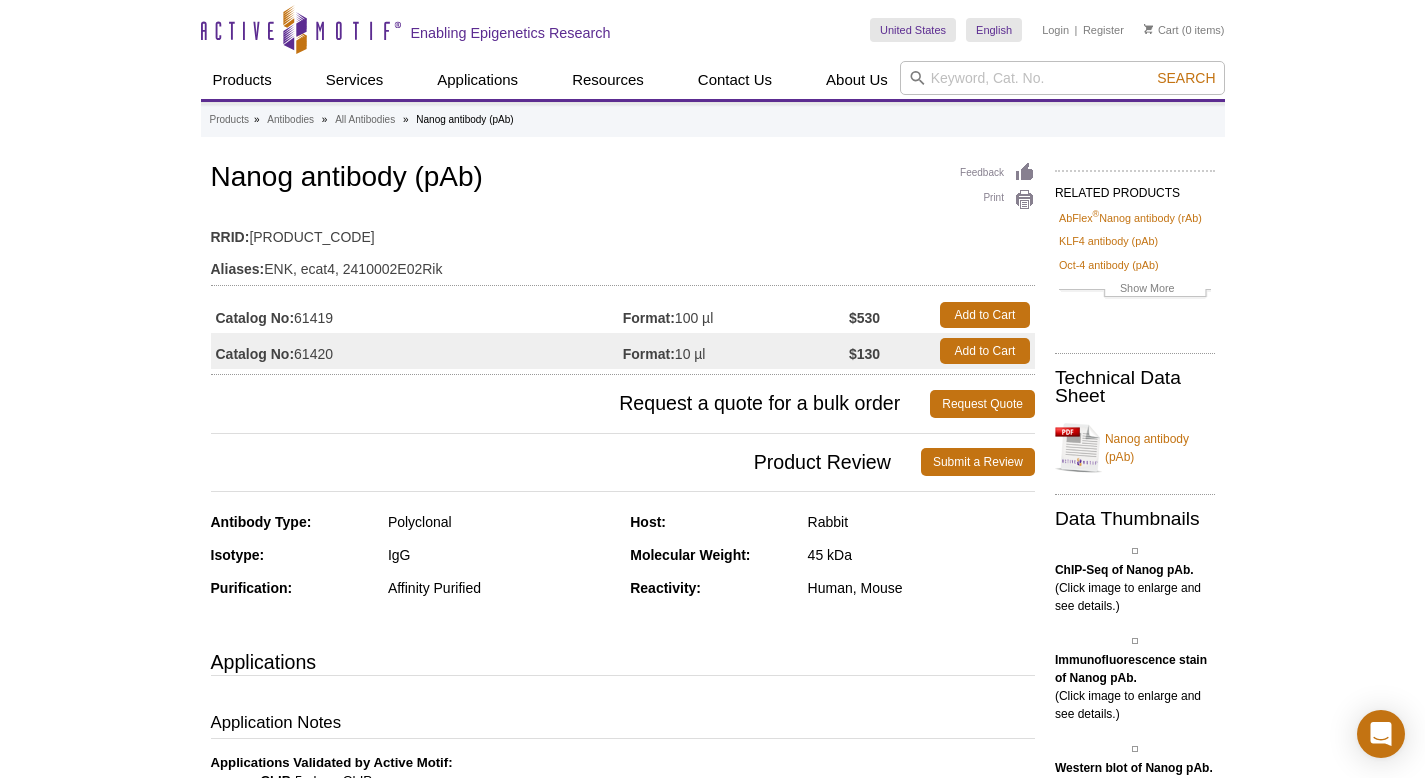 scroll, scrollTop: 0, scrollLeft: 0, axis: both 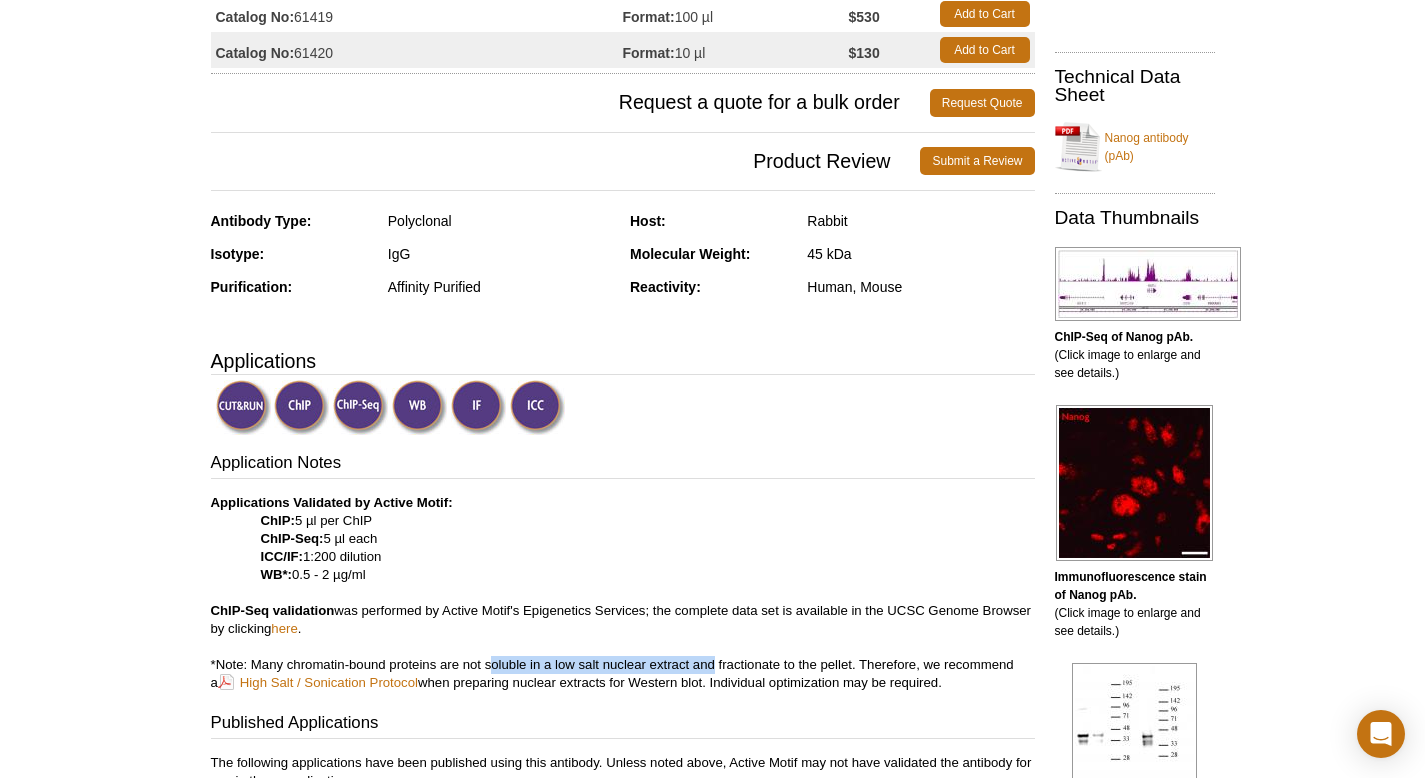 drag, startPoint x: 489, startPoint y: 662, endPoint x: 713, endPoint y: 664, distance: 224.00893 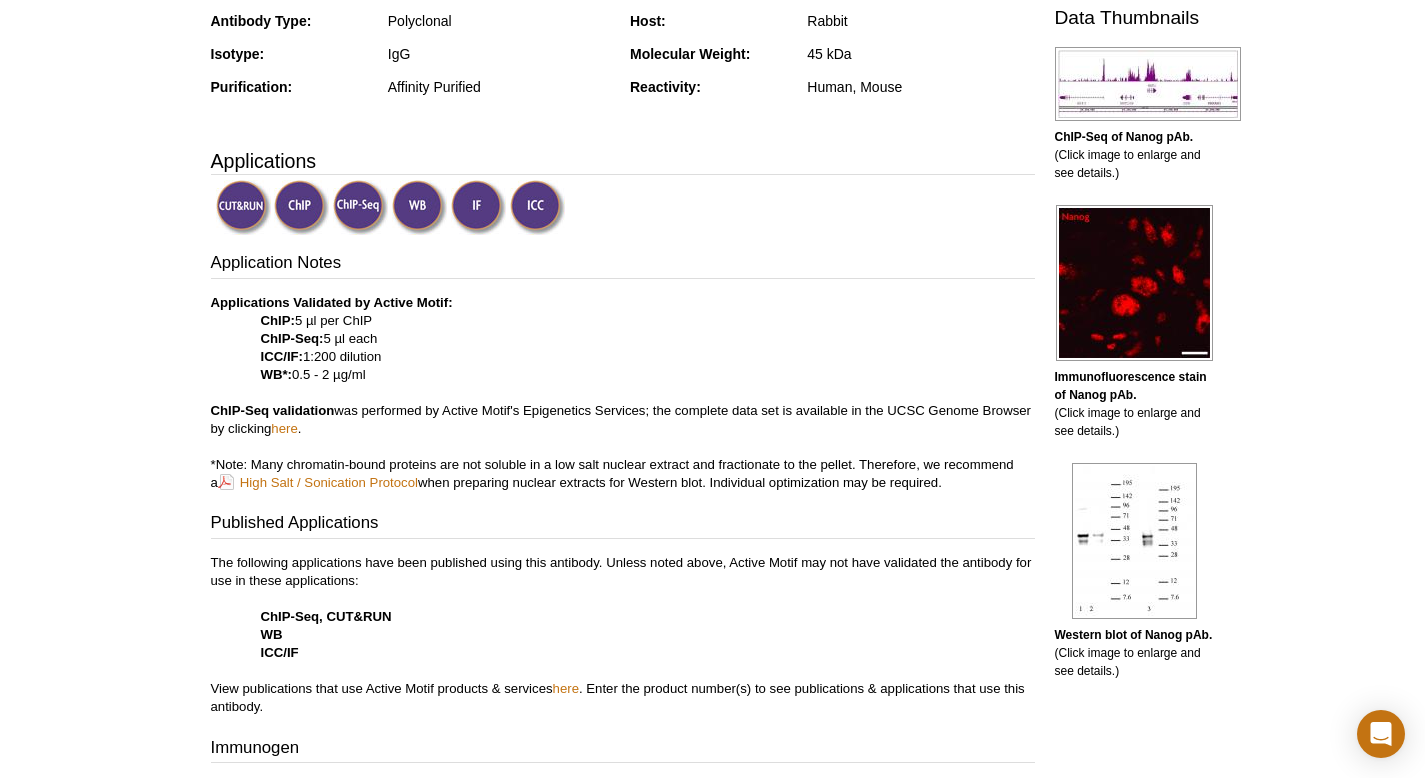 scroll, scrollTop: 566, scrollLeft: 0, axis: vertical 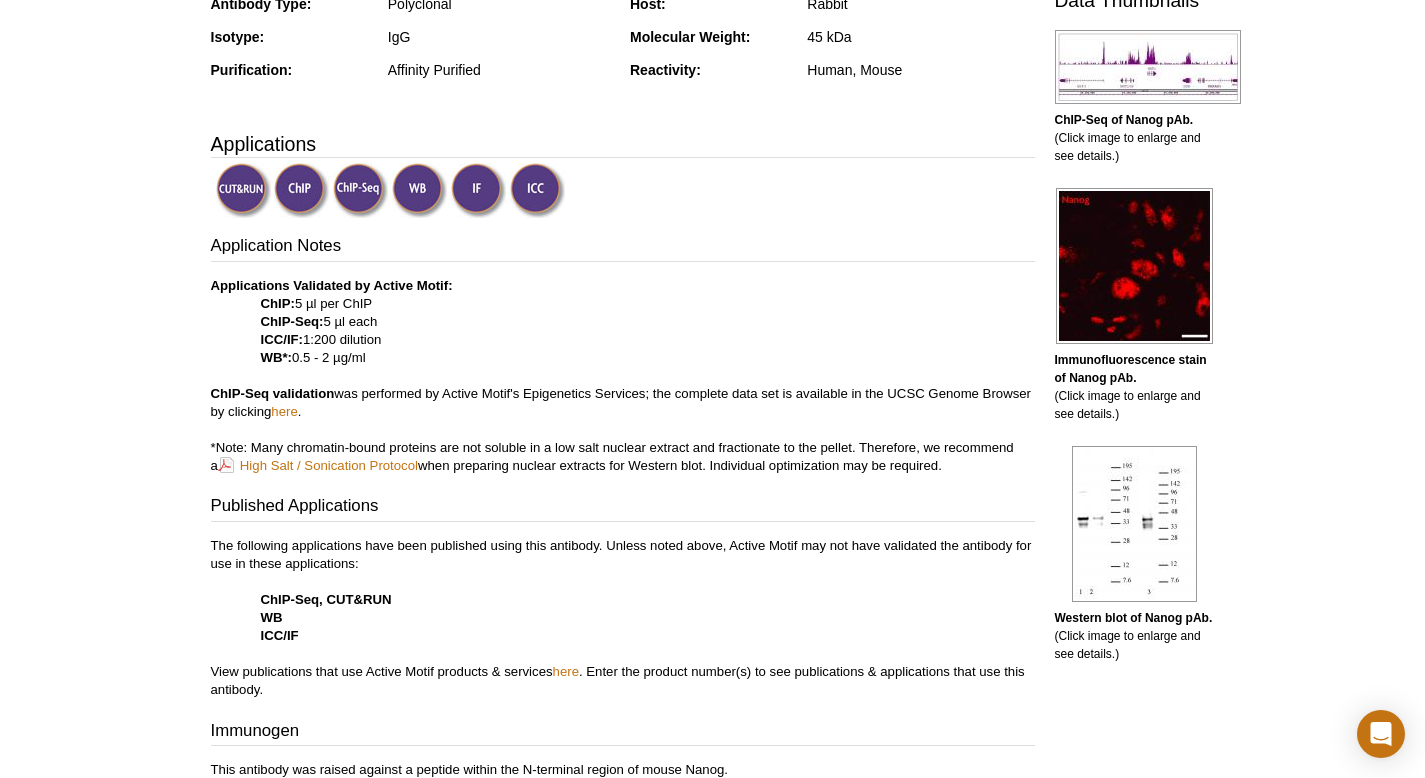 click on "Applications Validated by Active Motif: ChIP:  5 µl per ChIP ChIP-Seq:  5 µl each ICC/IF:  1:200 dilution WB*:  0.5 - 2 µg/ml ChIP-Seq validation  was performed by Active Motif's Epigenetics Services; the complete data set is available in the UCSC Genome Browser by clicking  here . *Note: Many chromatin-bound proteins are not soluble in a low salt nuclear extract and fractionate to the pellet. Therefore, we recommend a  High Salt / Sonication Protocol  when preparing nuclear extracts for Western blot. Individual optimization may be required." at bounding box center [623, 376] 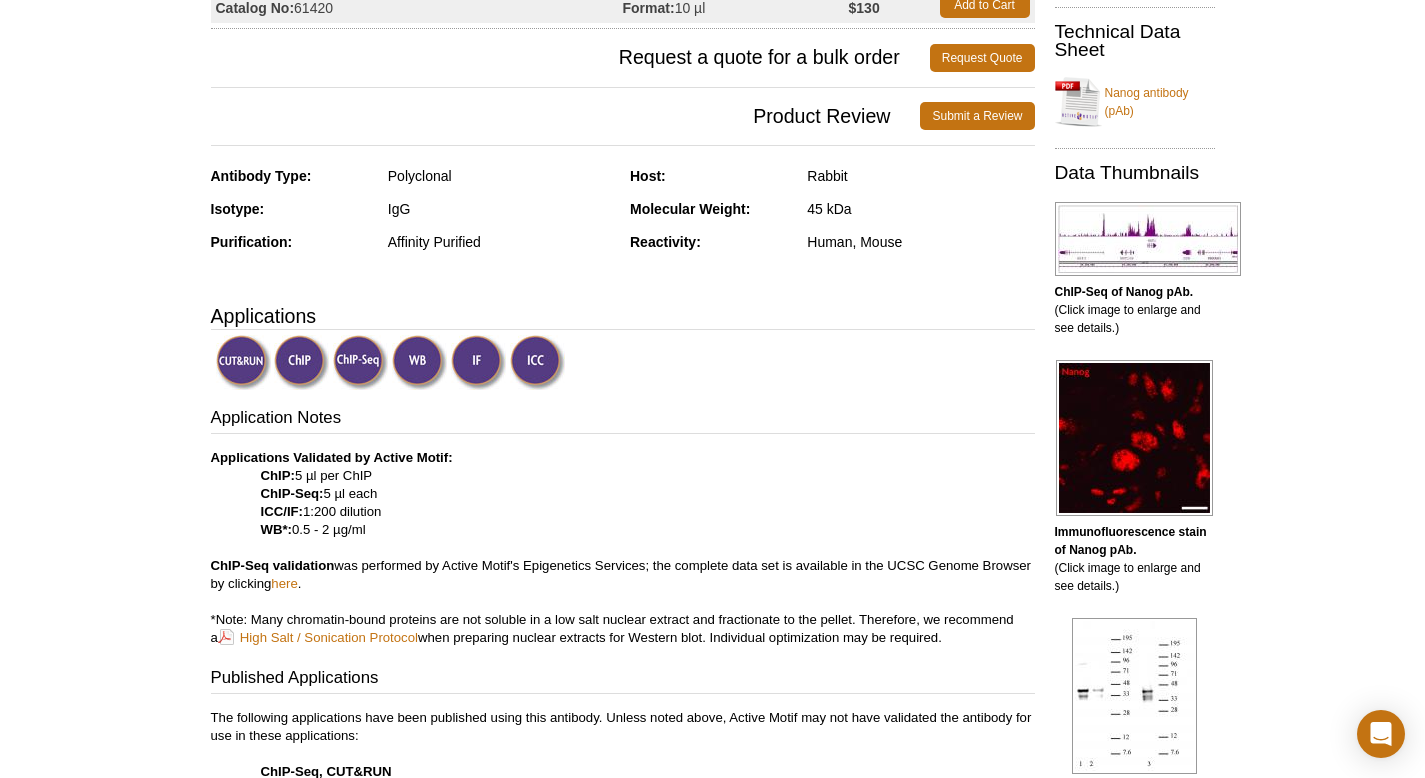 scroll, scrollTop: 367, scrollLeft: 0, axis: vertical 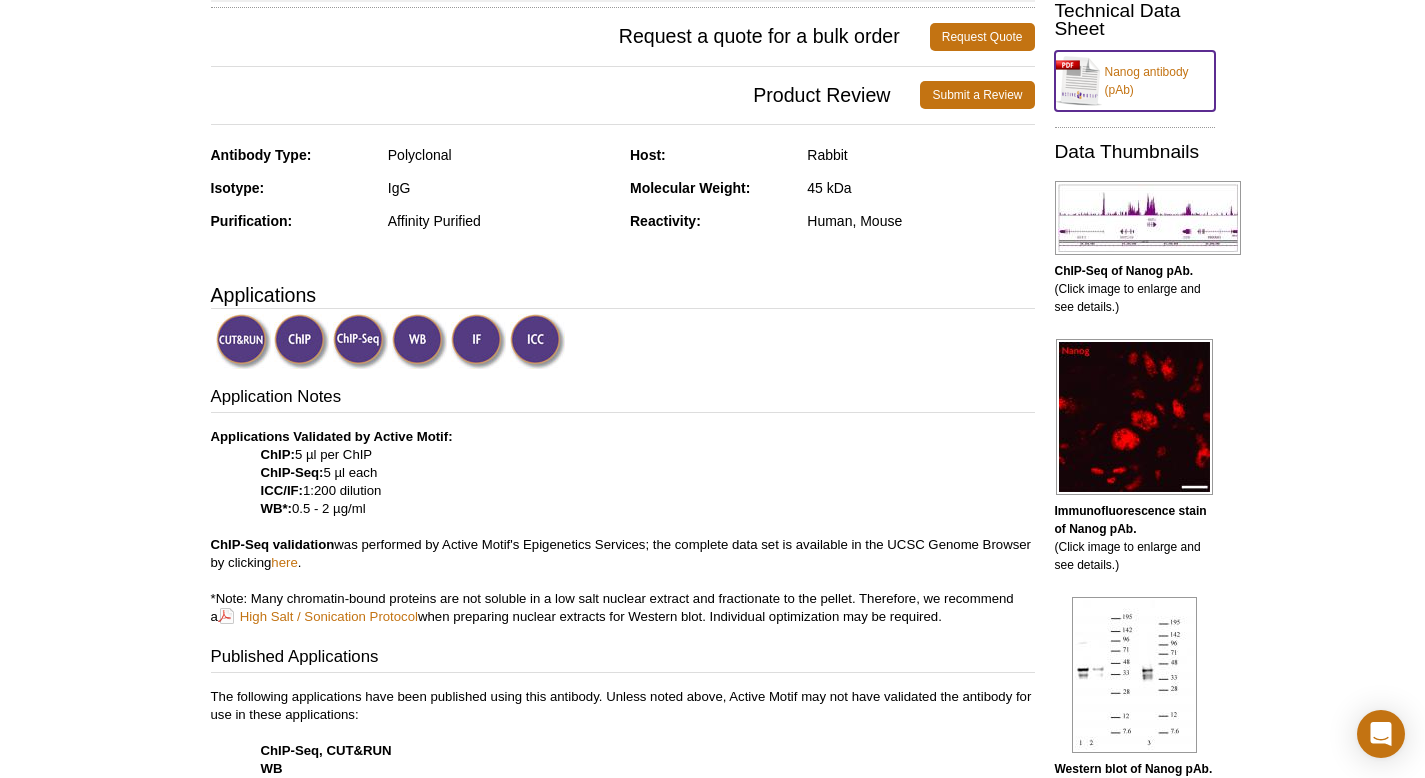 click on "Nanog antibody (pAb)" at bounding box center (1135, 81) 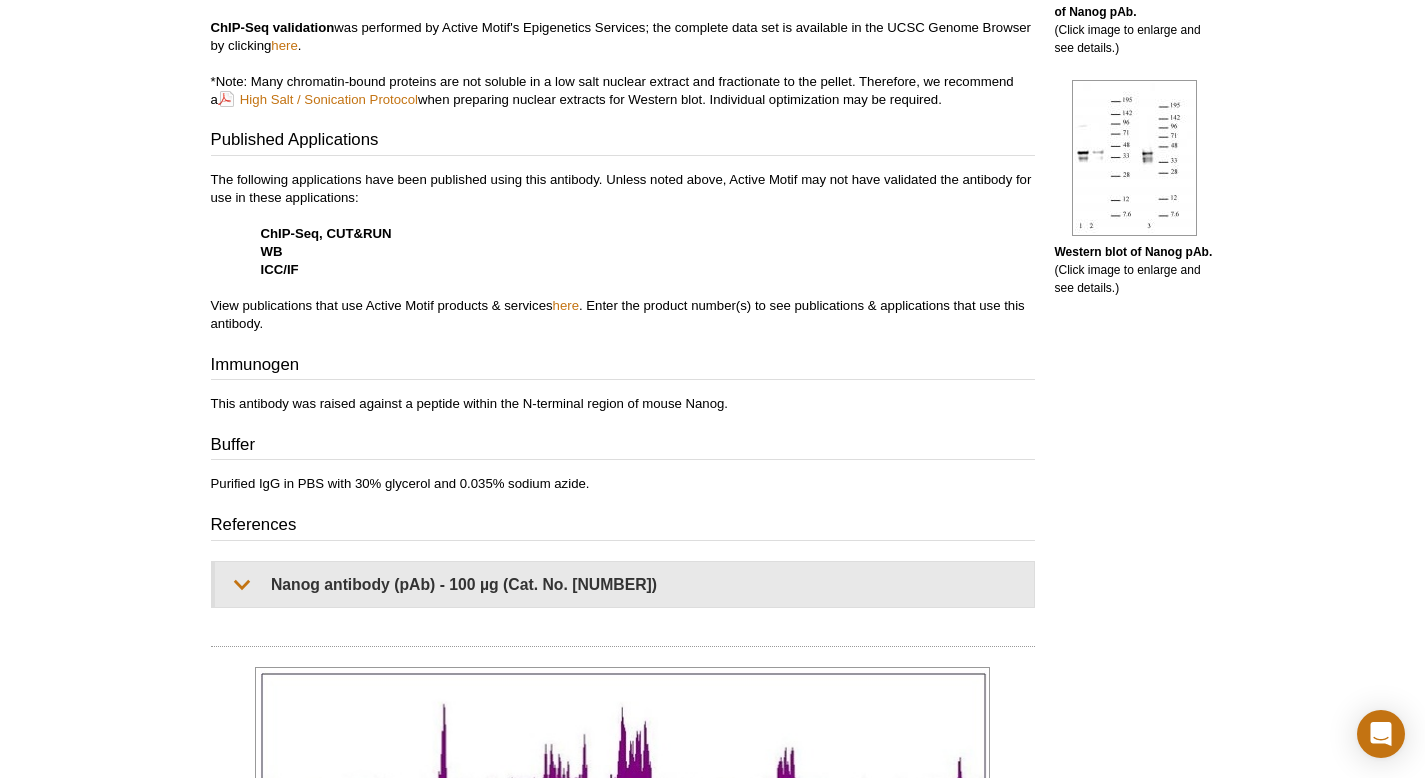 scroll, scrollTop: 921, scrollLeft: 0, axis: vertical 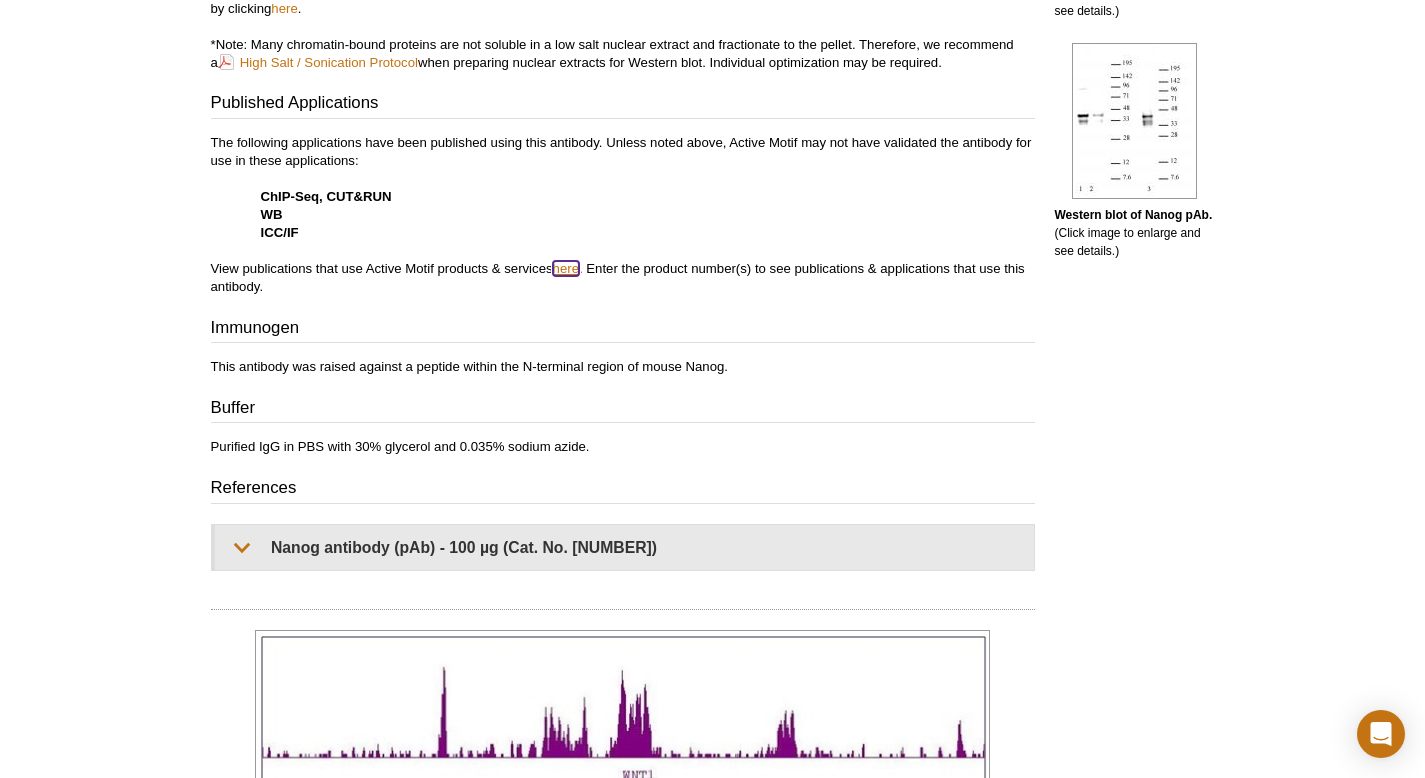 click on "here" at bounding box center [566, 268] 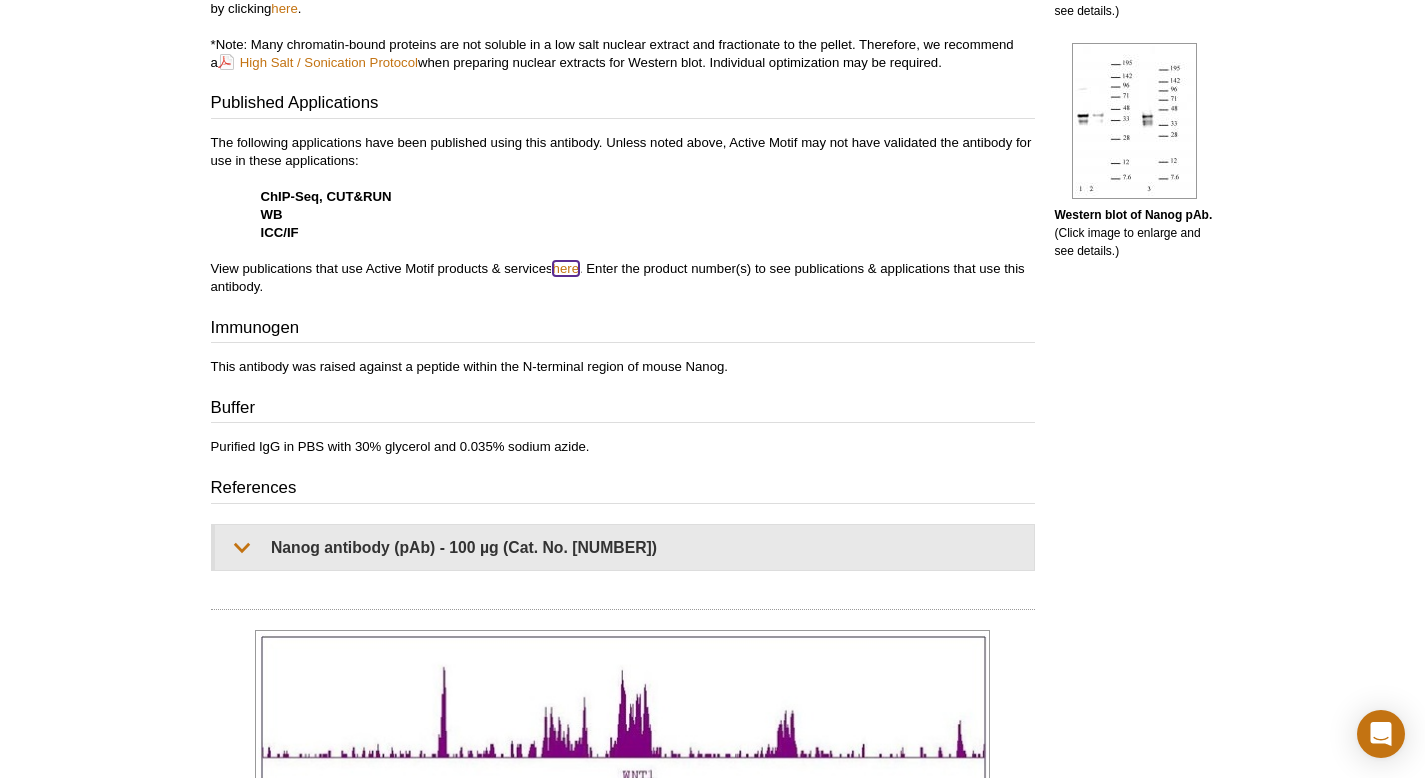 scroll, scrollTop: 1245, scrollLeft: 0, axis: vertical 